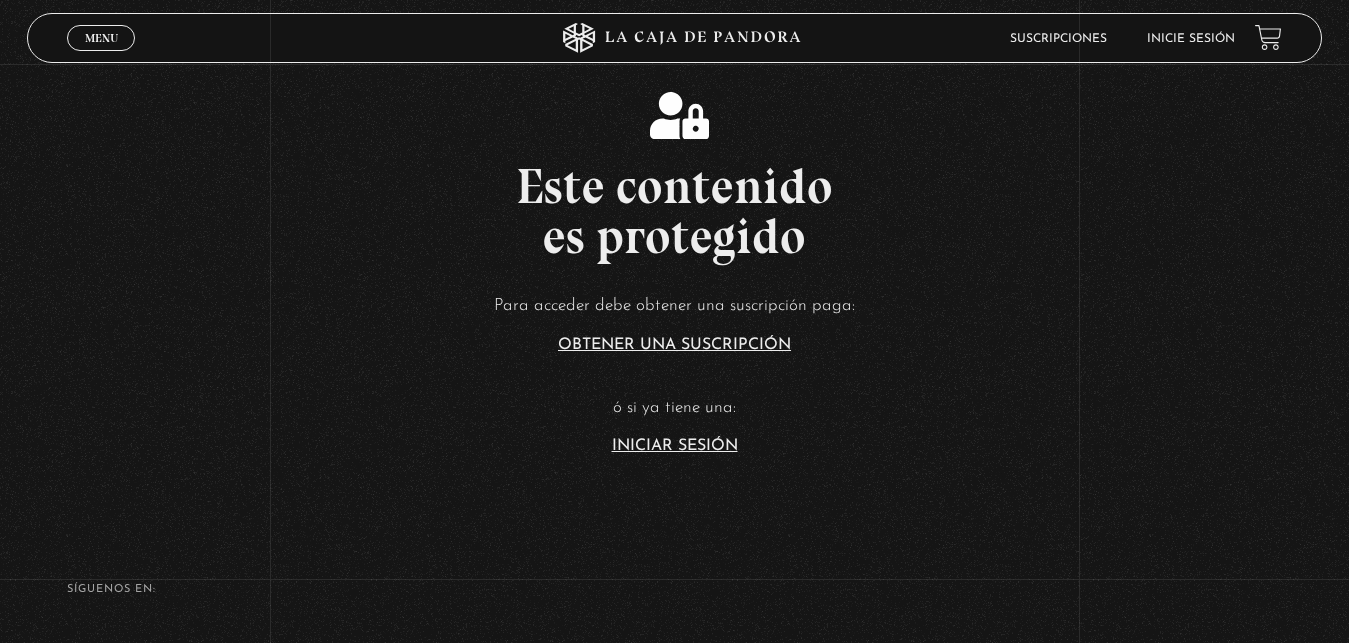 scroll, scrollTop: 102, scrollLeft: 0, axis: vertical 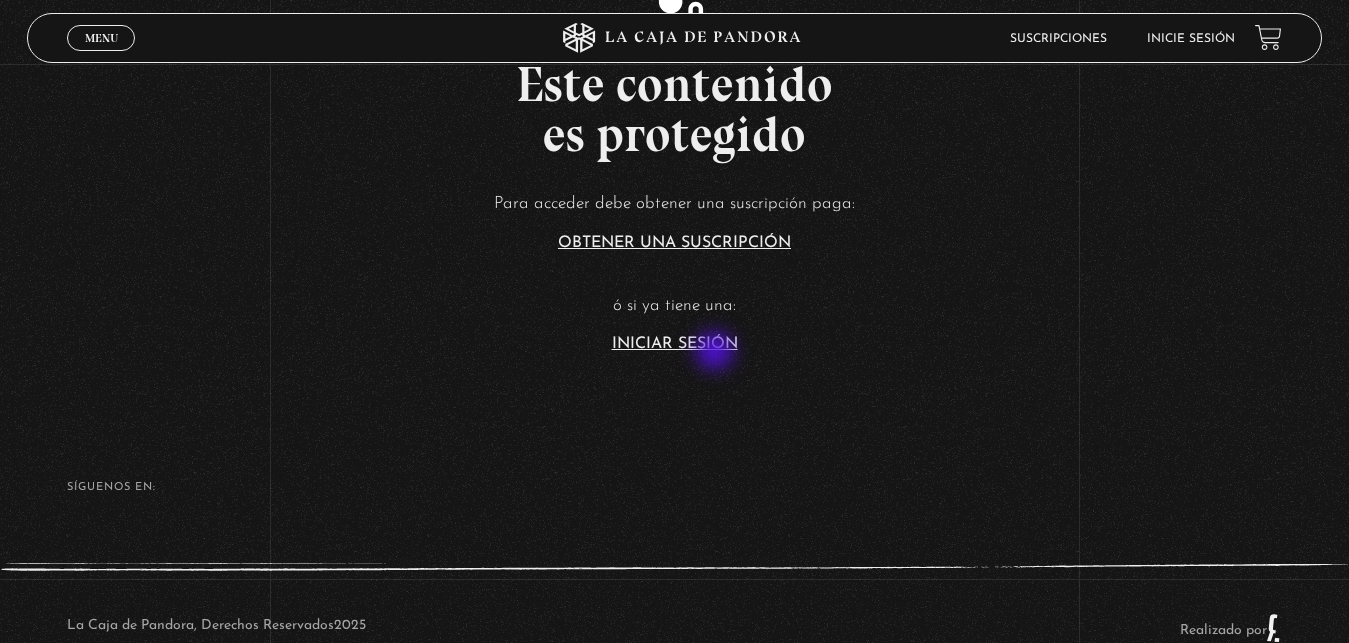 click on "Este contenido  es protegido
Para acceder debe obtener una suscripción paga:
Obtener una suscripción
ó si ya tiene una:
Iniciar Sesión" at bounding box center (674, 155) 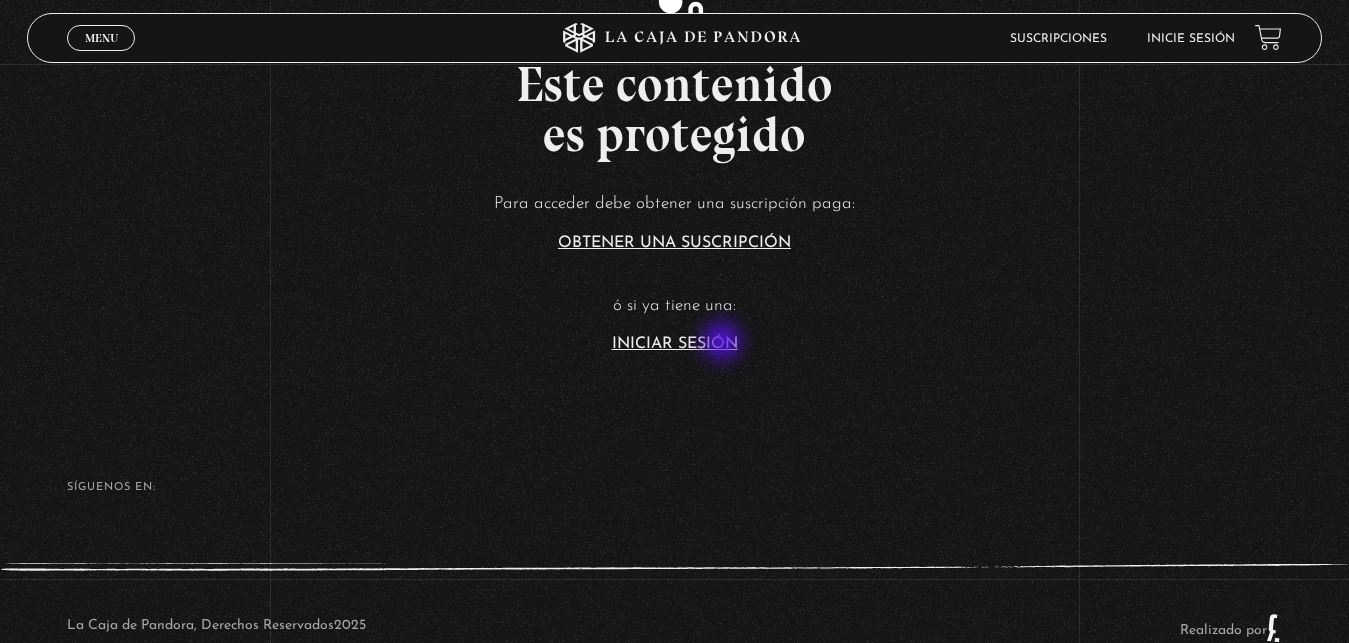 click on "Iniciar Sesión" at bounding box center [675, 344] 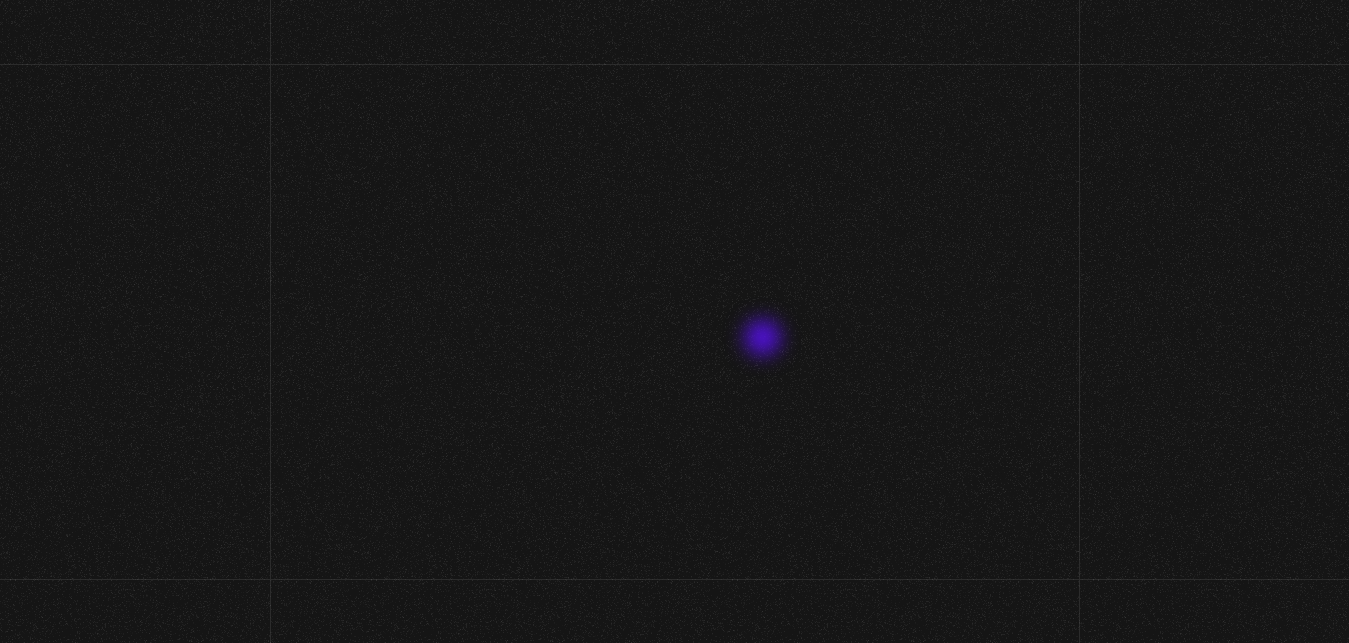 scroll, scrollTop: 0, scrollLeft: 0, axis: both 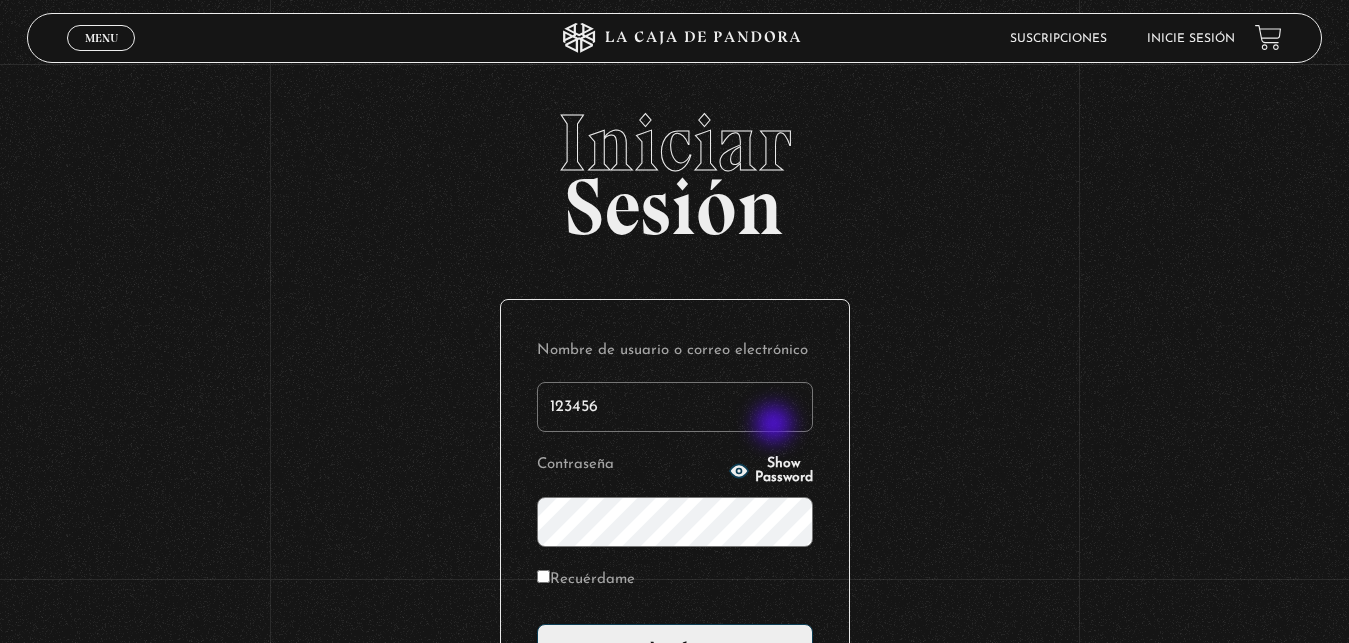 type on "123456" 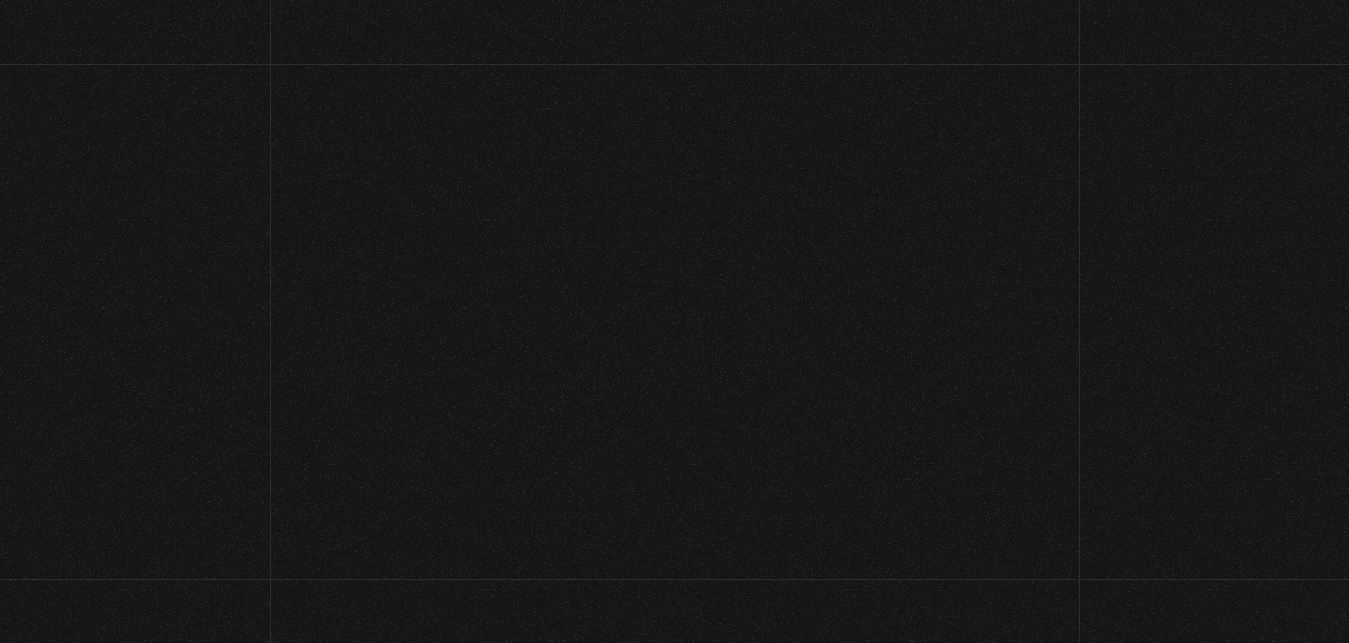scroll, scrollTop: 0, scrollLeft: 0, axis: both 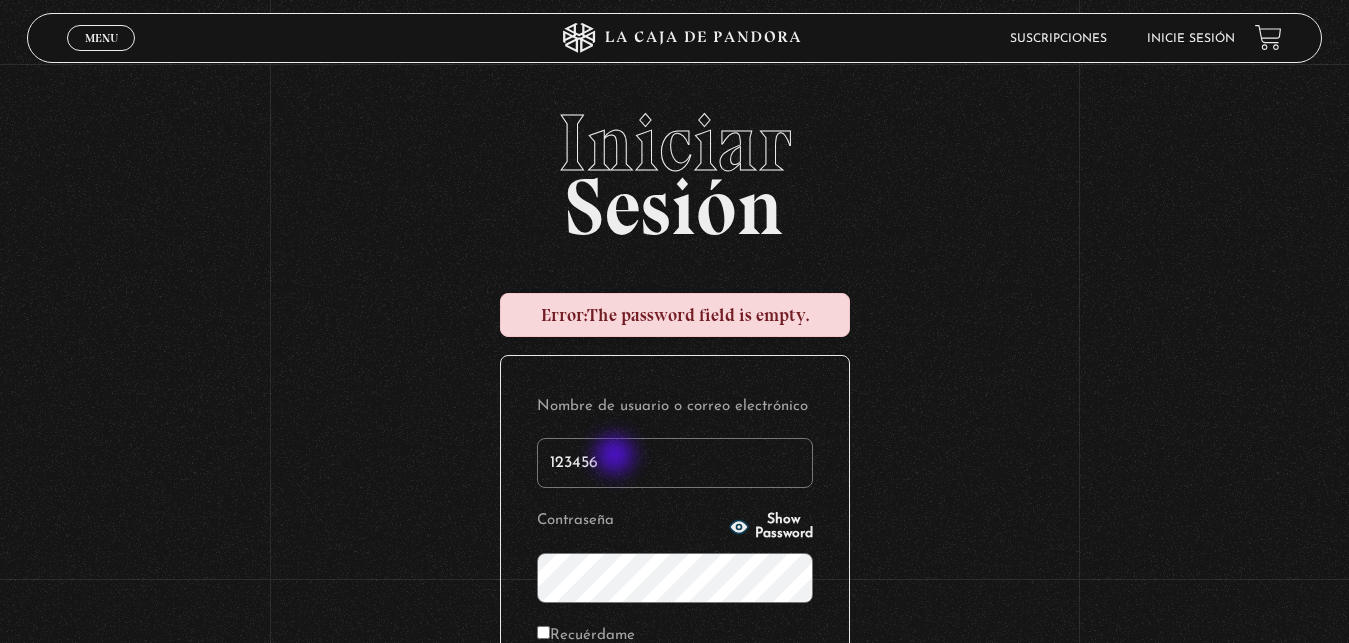 drag, startPoint x: 618, startPoint y: 457, endPoint x: 62, endPoint y: 464, distance: 556.04407 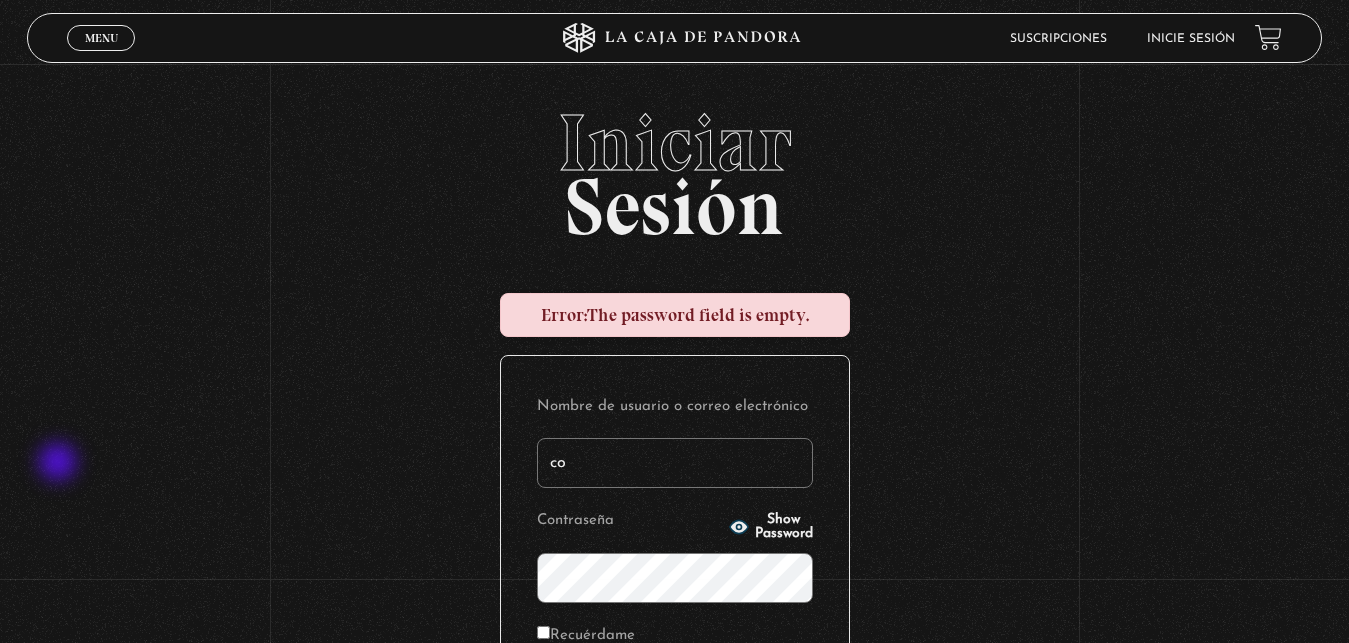 type on "c" 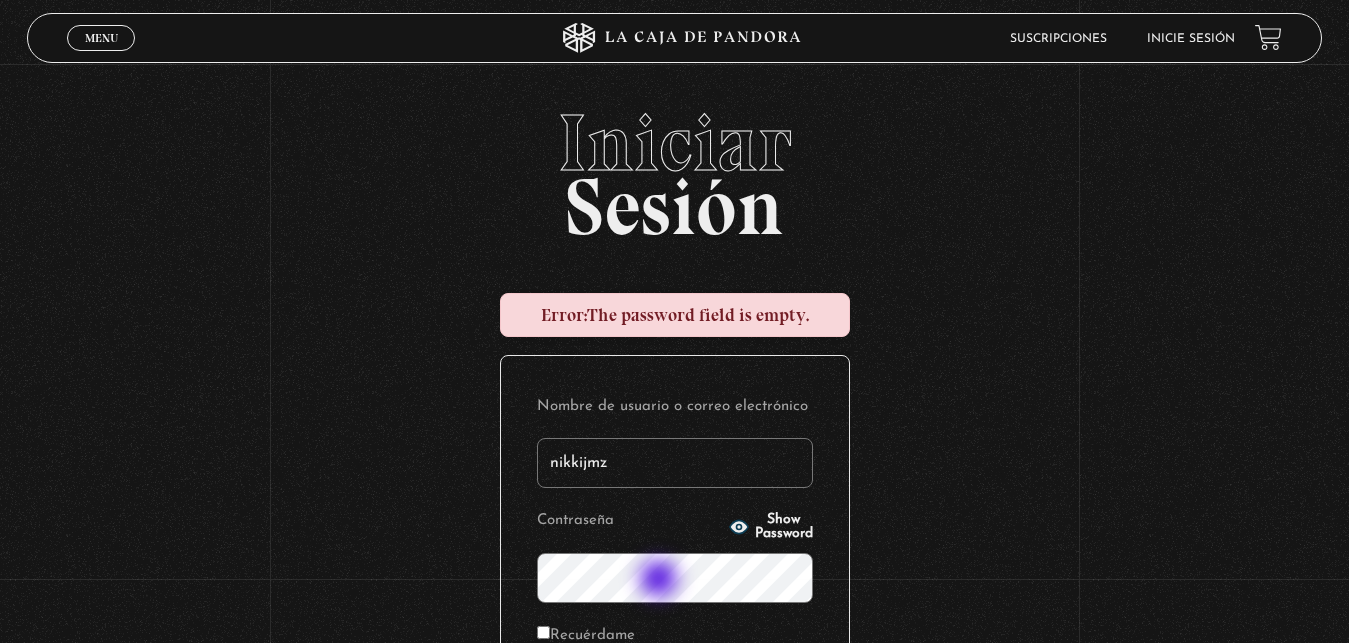 type on "nikkijmz" 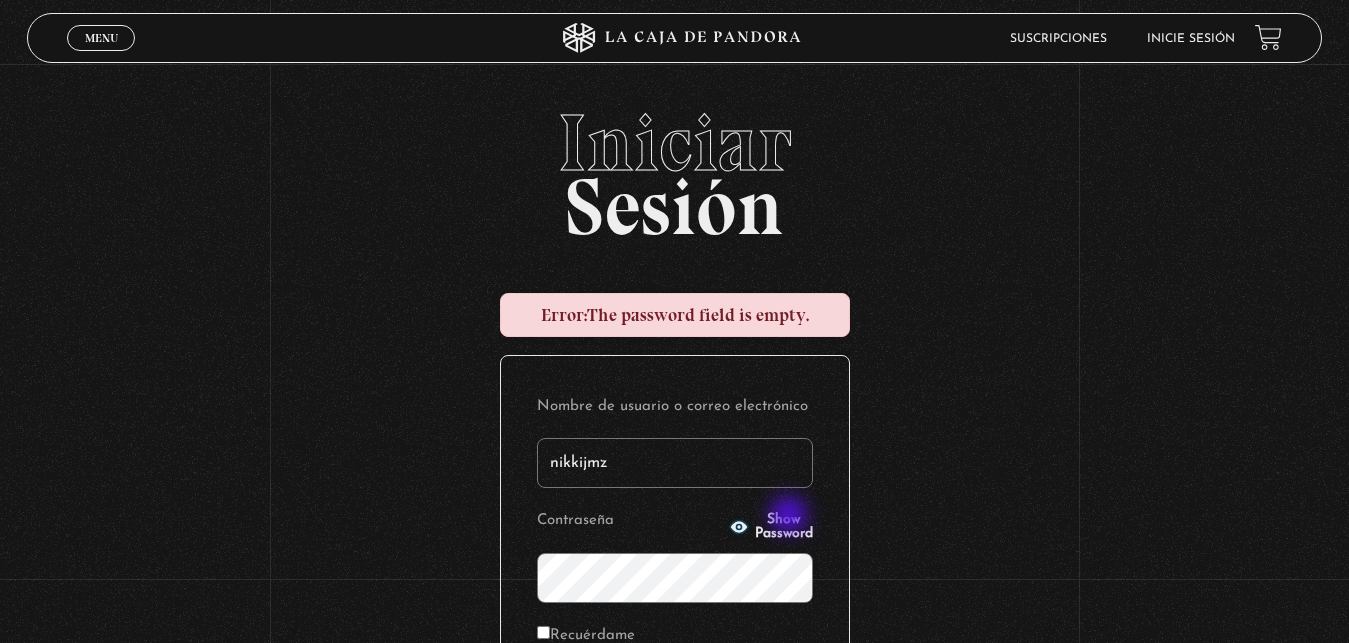 click on "Show Password" at bounding box center [771, 527] 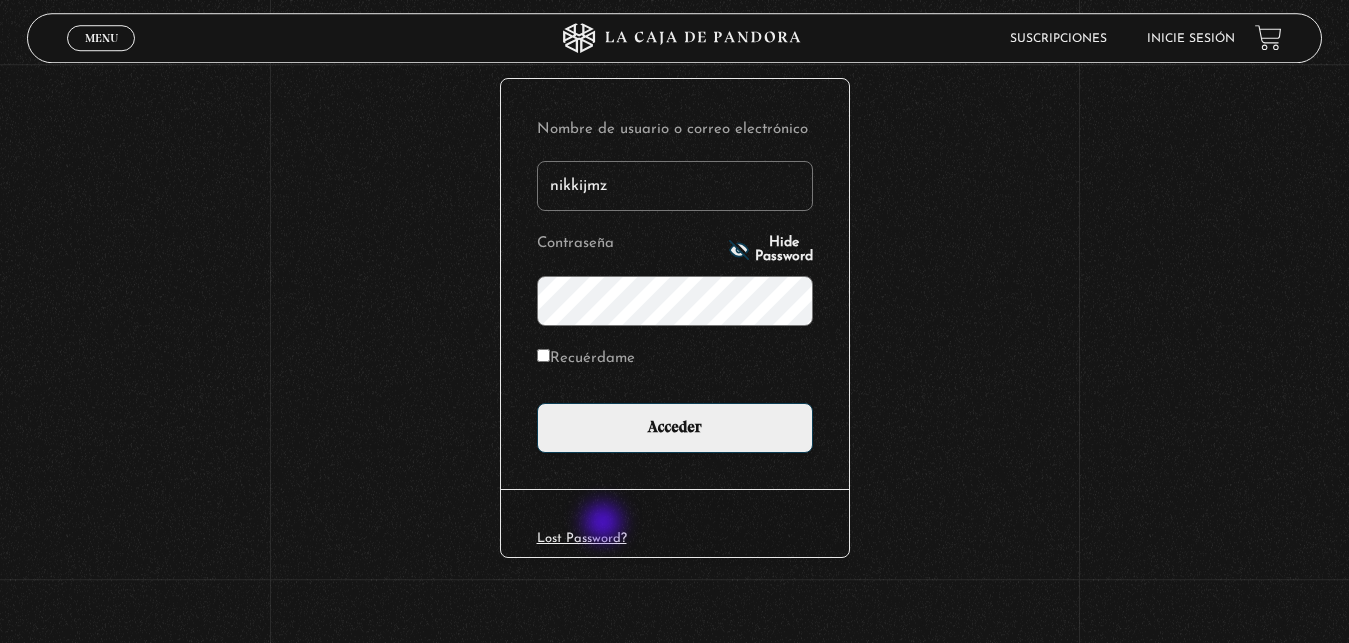 scroll, scrollTop: 292, scrollLeft: 0, axis: vertical 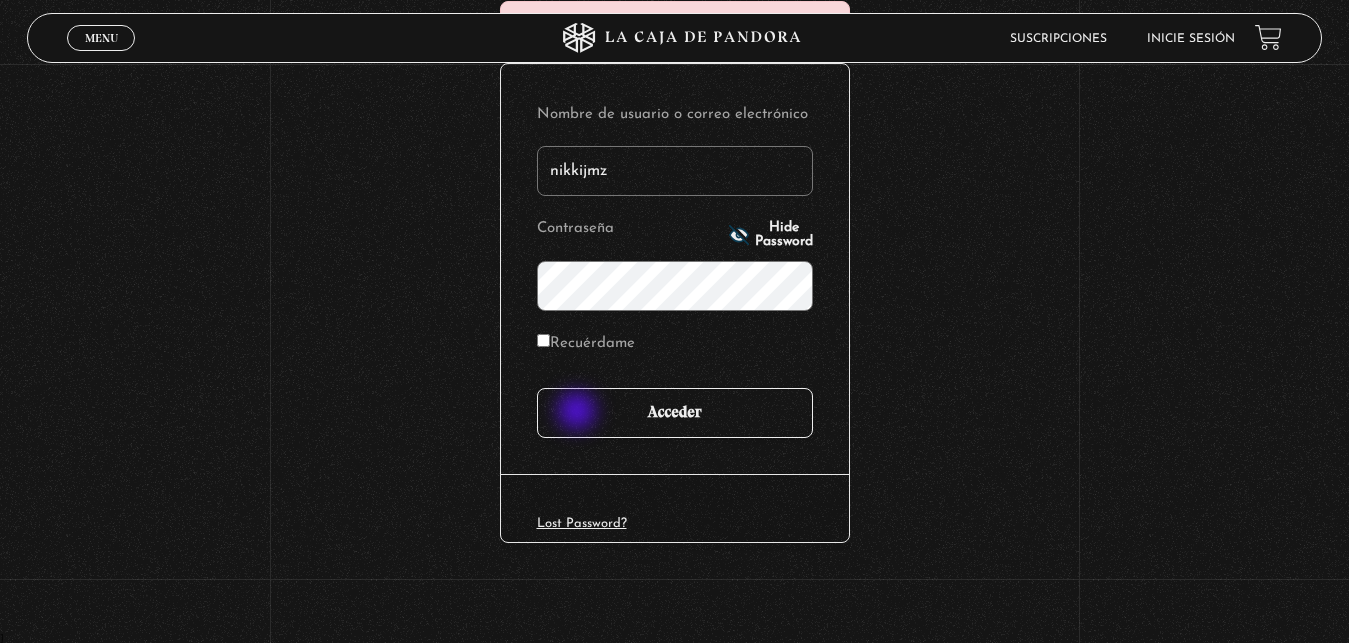 click on "Acceder" at bounding box center [675, 413] 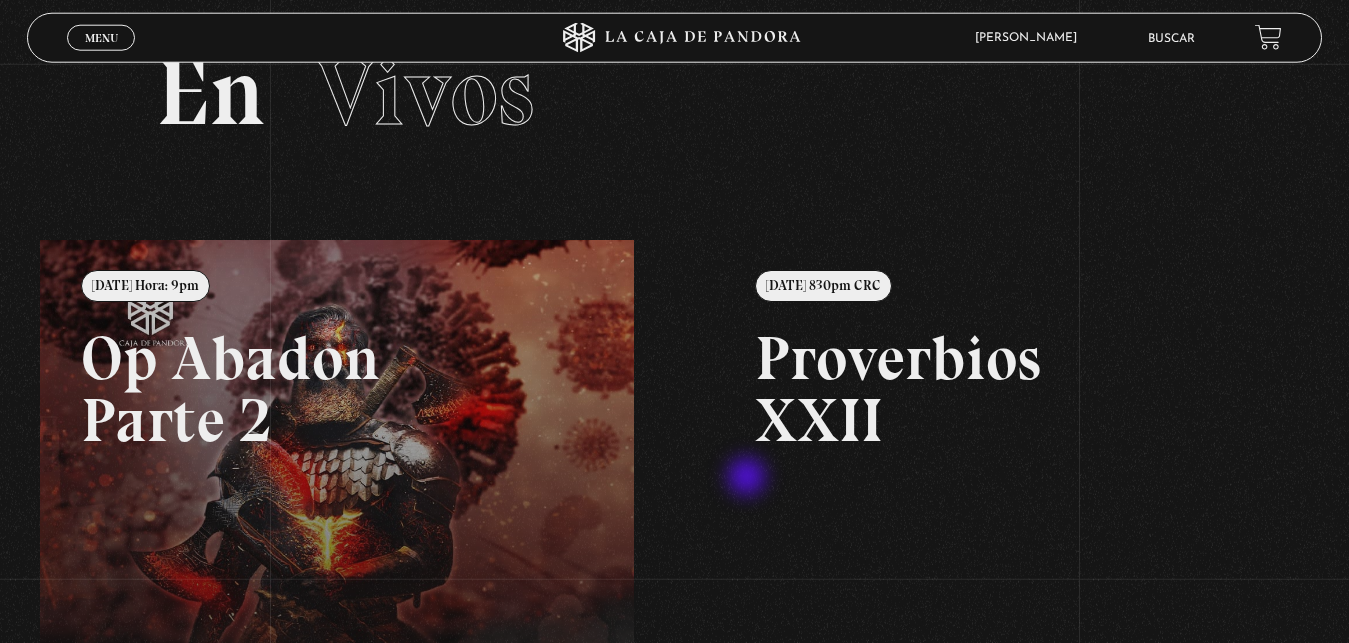 scroll, scrollTop: 0, scrollLeft: 0, axis: both 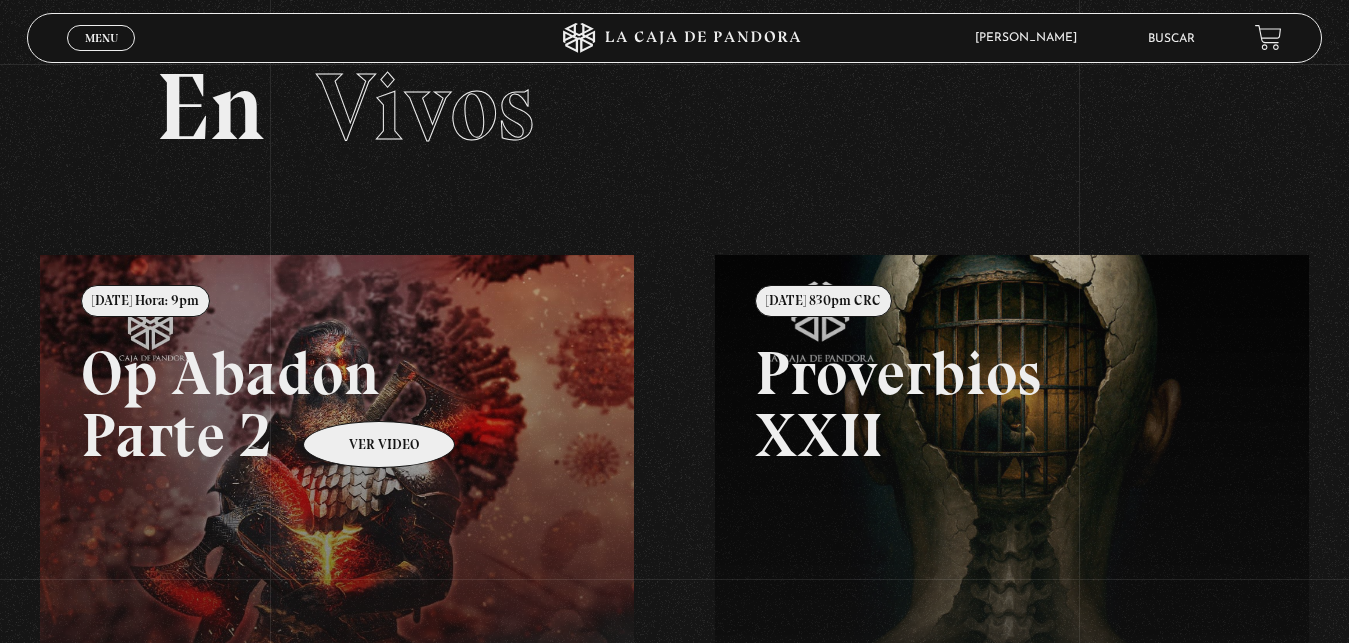 click at bounding box center [714, 576] 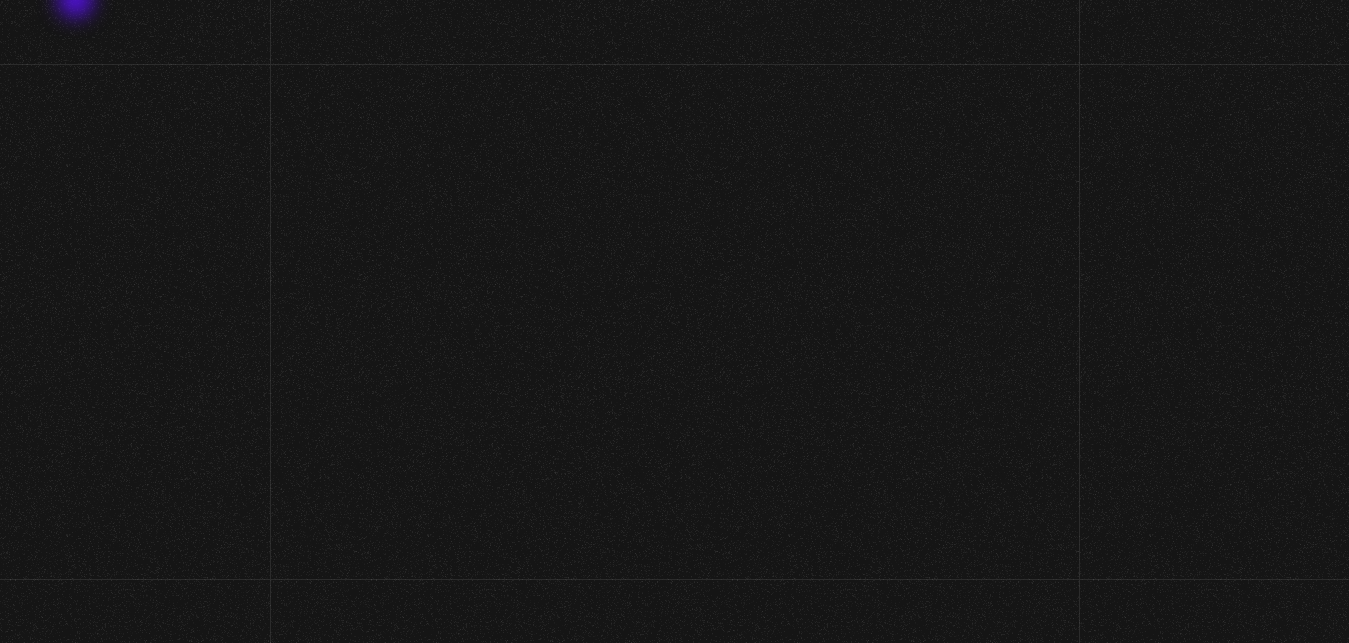 scroll, scrollTop: 0, scrollLeft: 0, axis: both 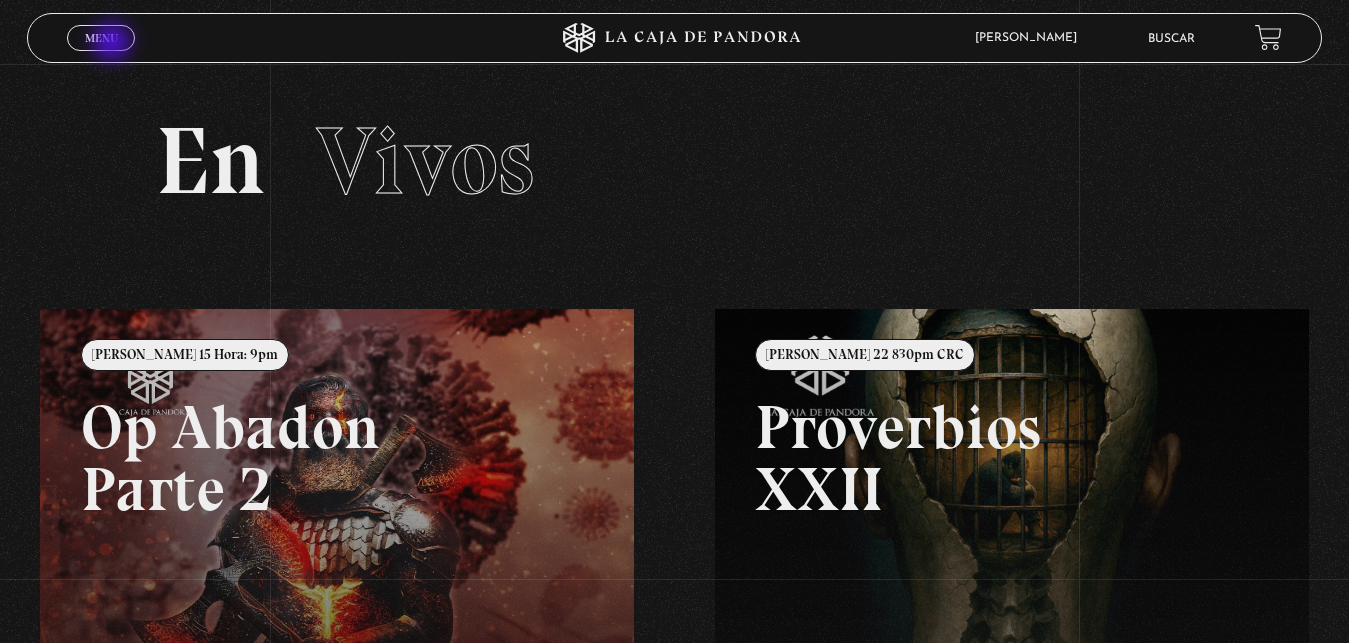 click on "Menu" at bounding box center [101, 38] 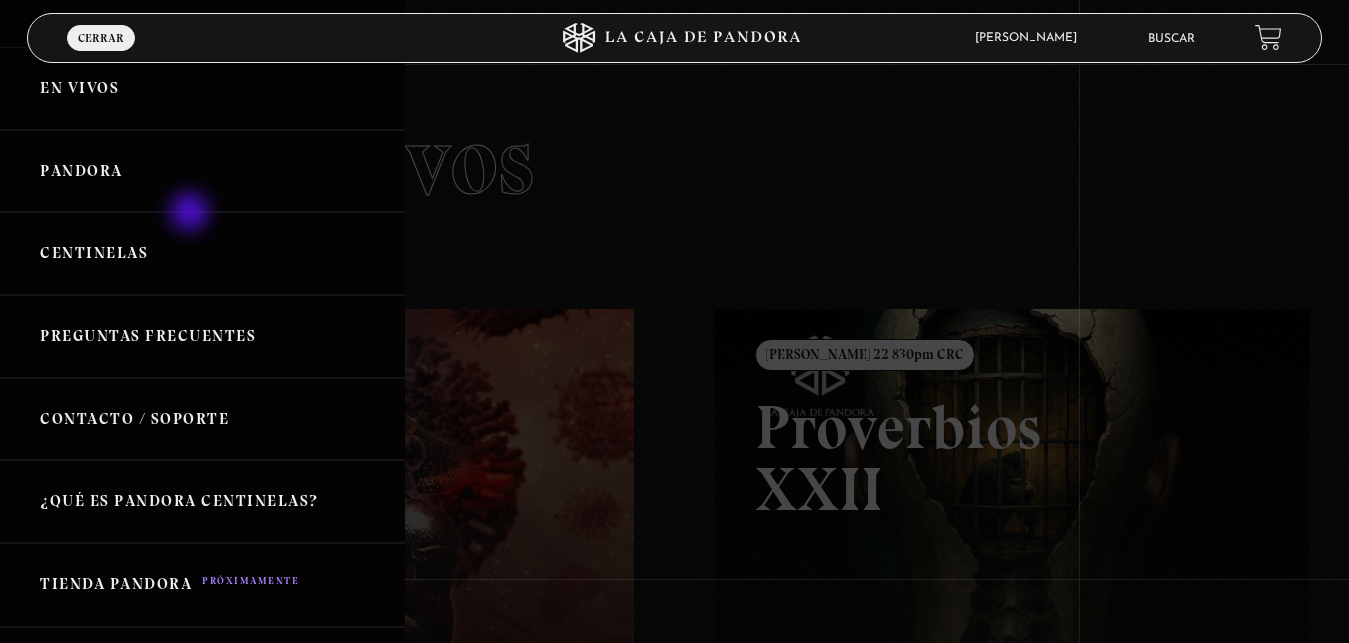 scroll, scrollTop: 0, scrollLeft: 0, axis: both 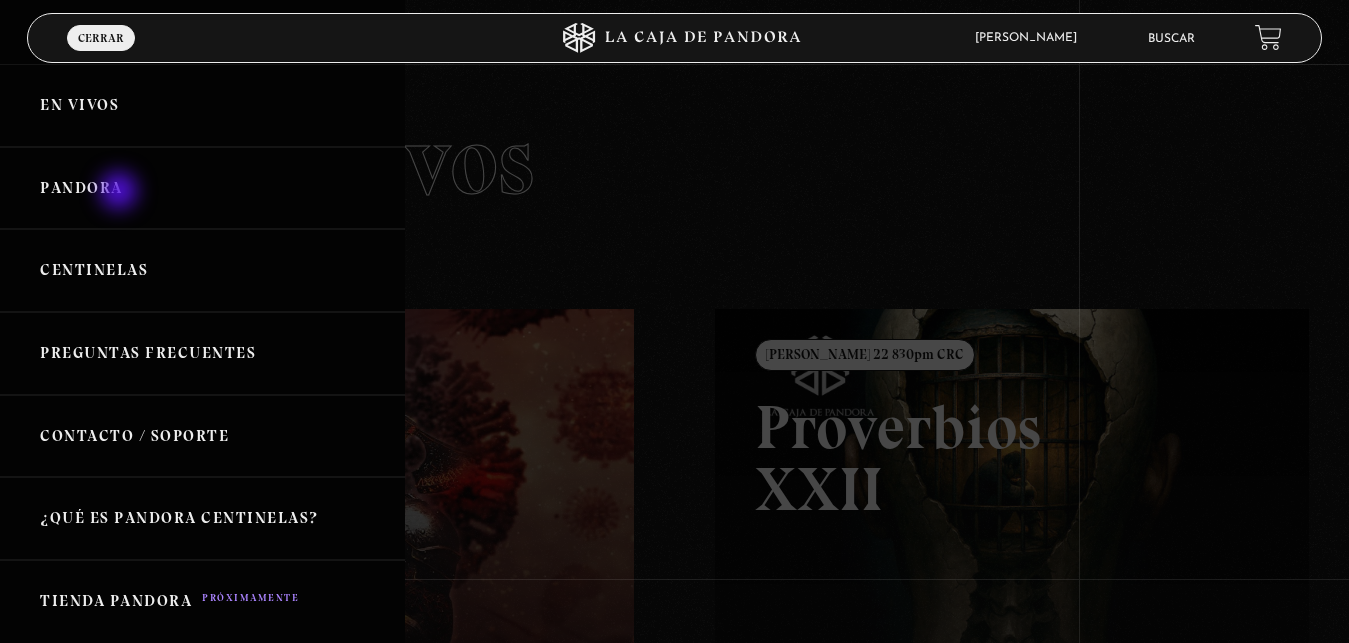 click on "Pandora" at bounding box center [202, 188] 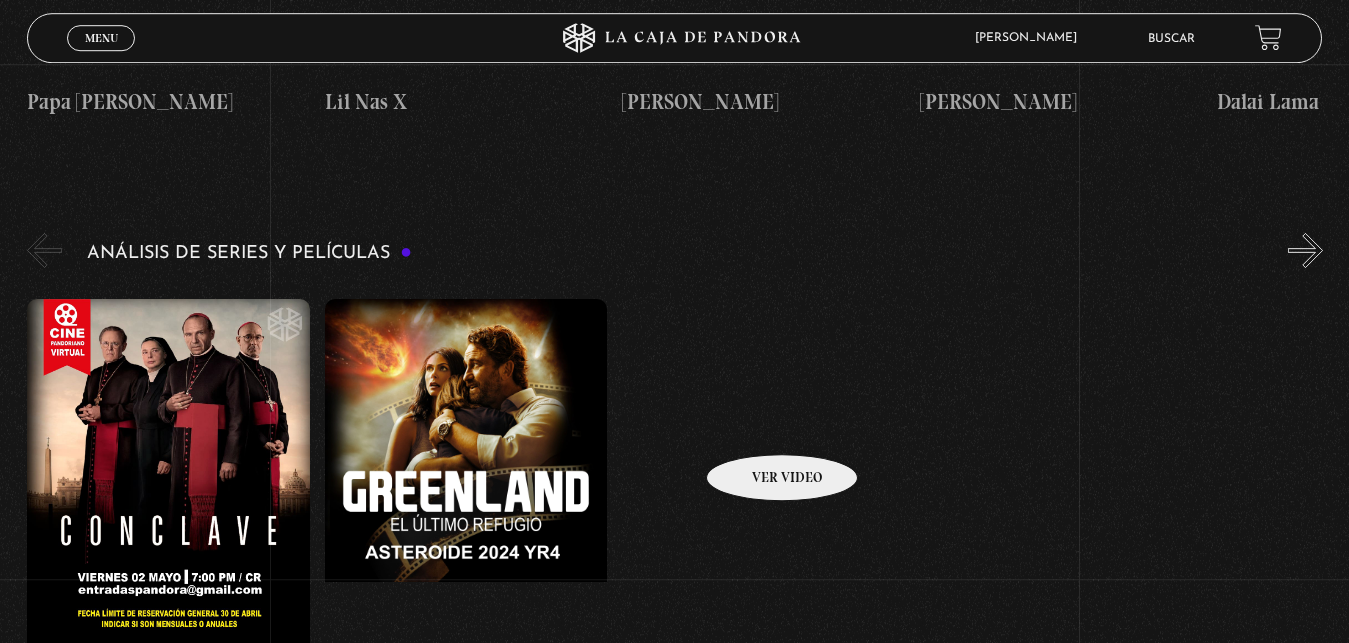 scroll, scrollTop: 3672, scrollLeft: 0, axis: vertical 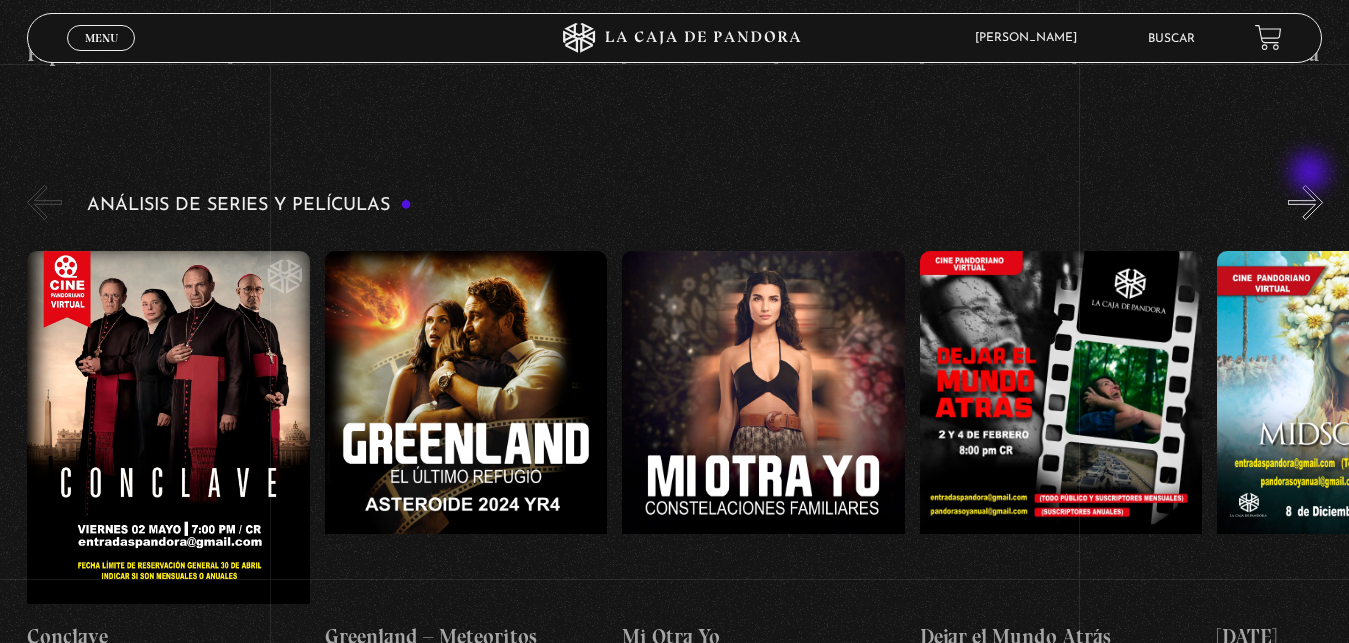 click on "»" at bounding box center [1305, 202] 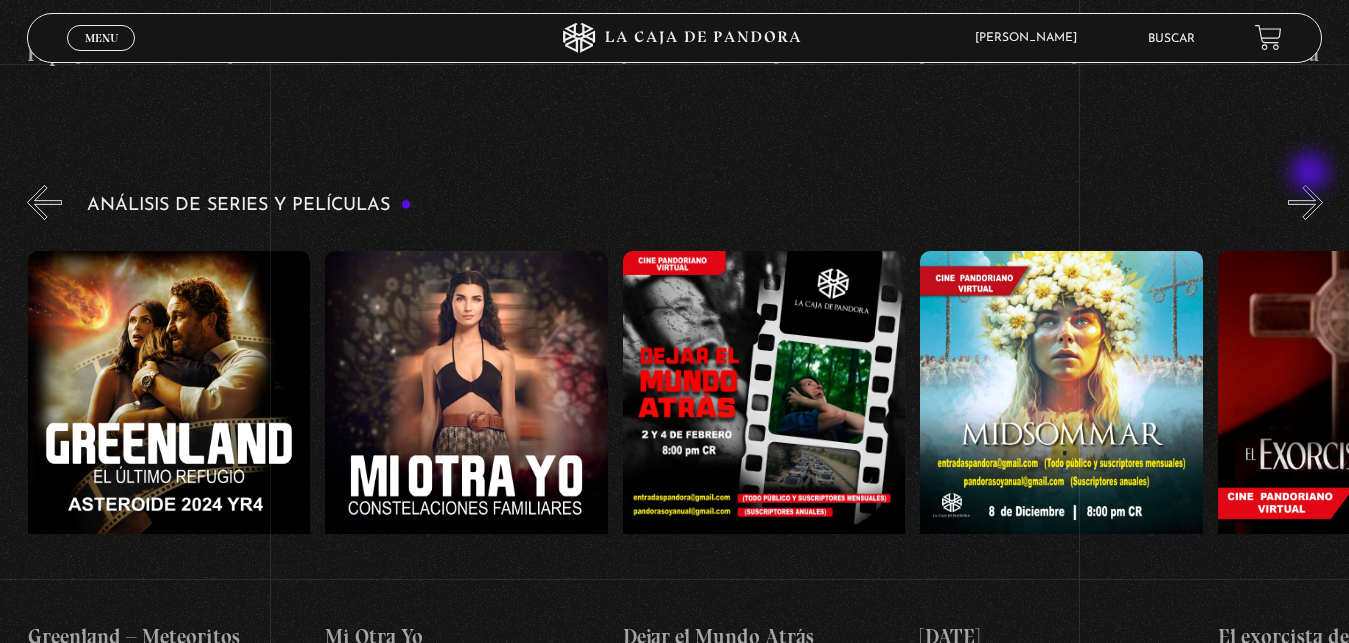 click on "»" at bounding box center [1305, 202] 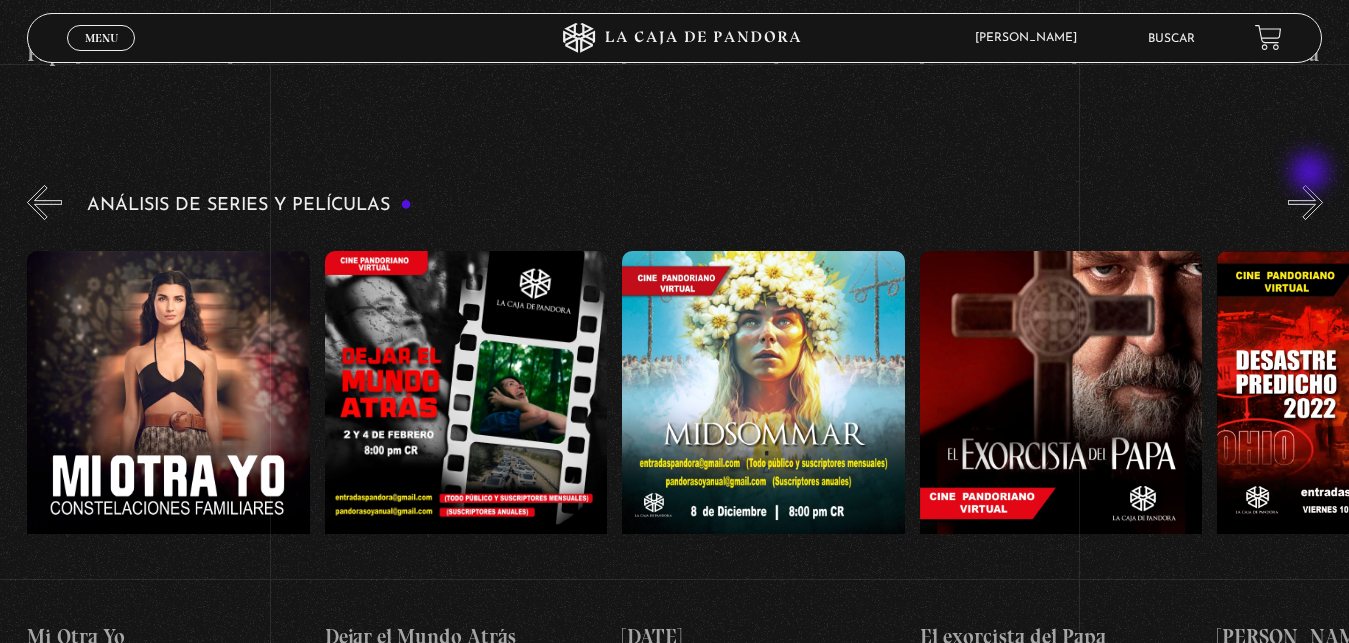 click on "»" at bounding box center [1305, 202] 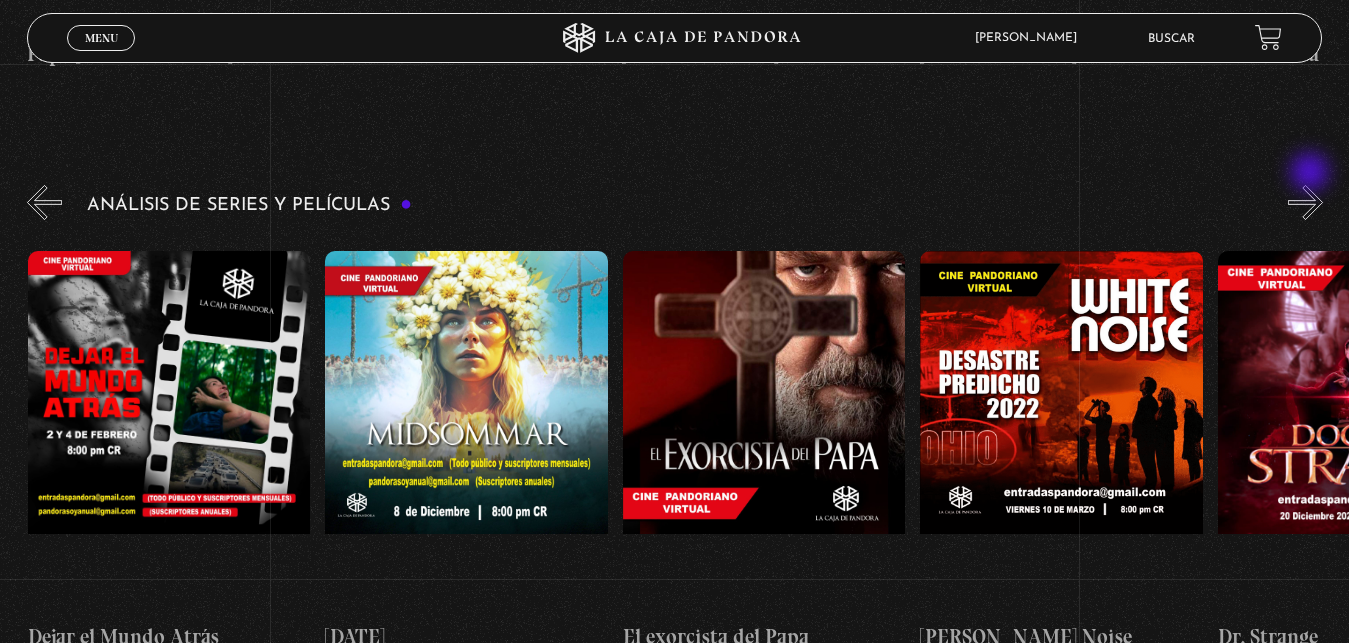 click on "»" at bounding box center (1305, 202) 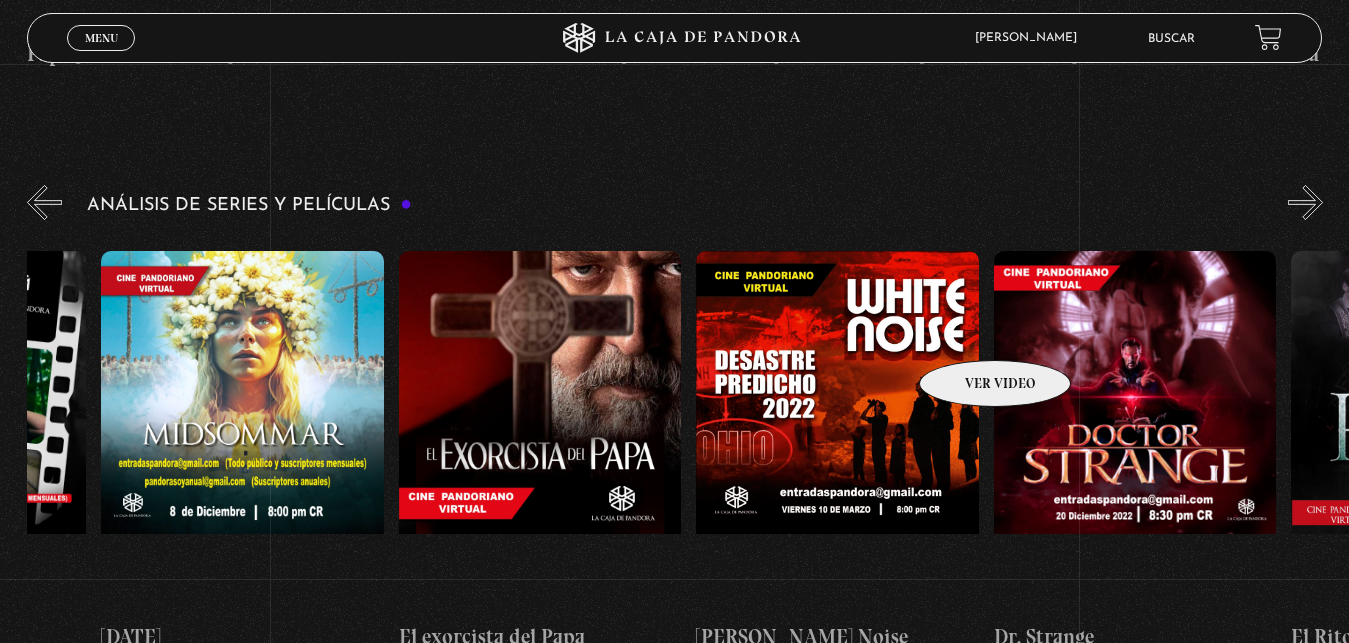 scroll, scrollTop: 0, scrollLeft: 1175, axis: horizontal 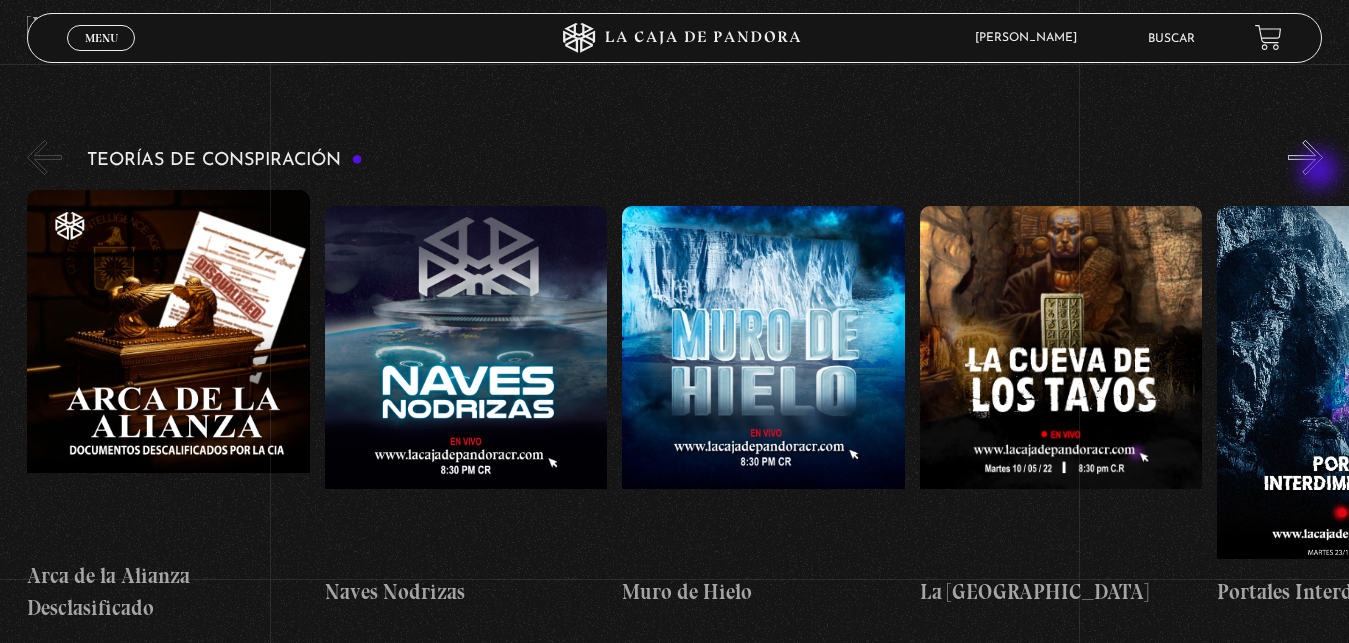 click on "Teorías de Conspiración
Arca de la Alianza Desclasificado
Naves Nodrizas
Muro de Hielo
La Cueva de los Tayos
«" at bounding box center [688, 379] 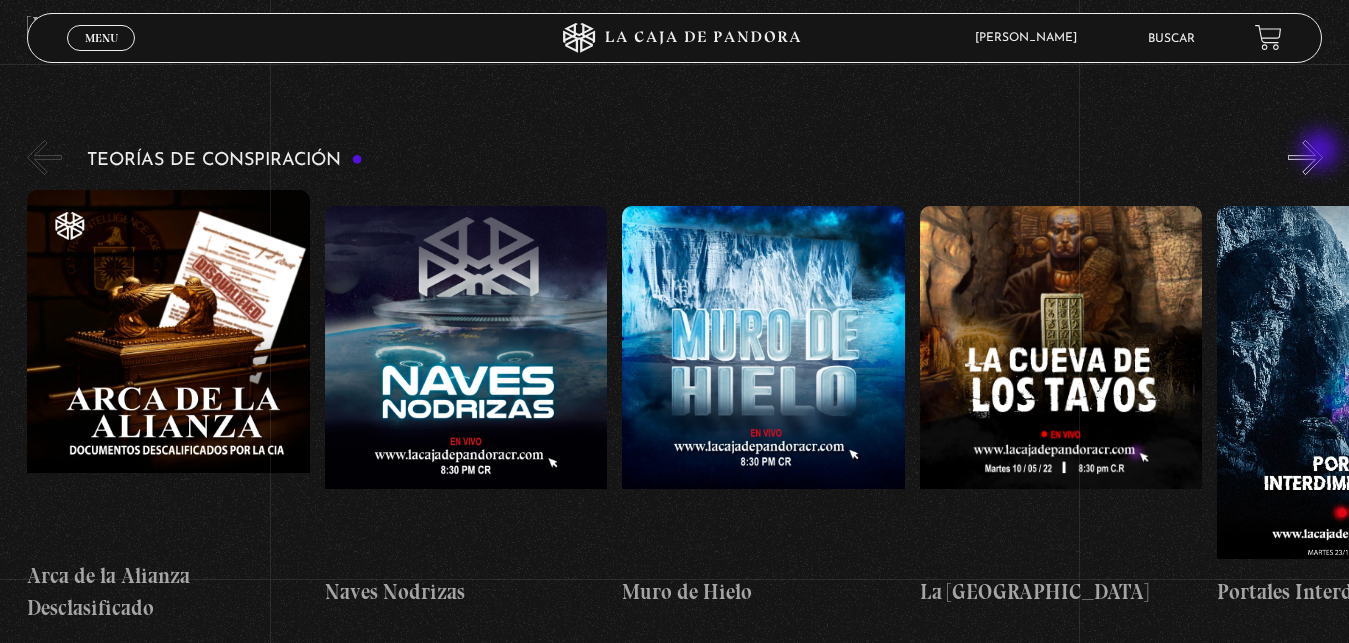 click on "»" at bounding box center (1305, 157) 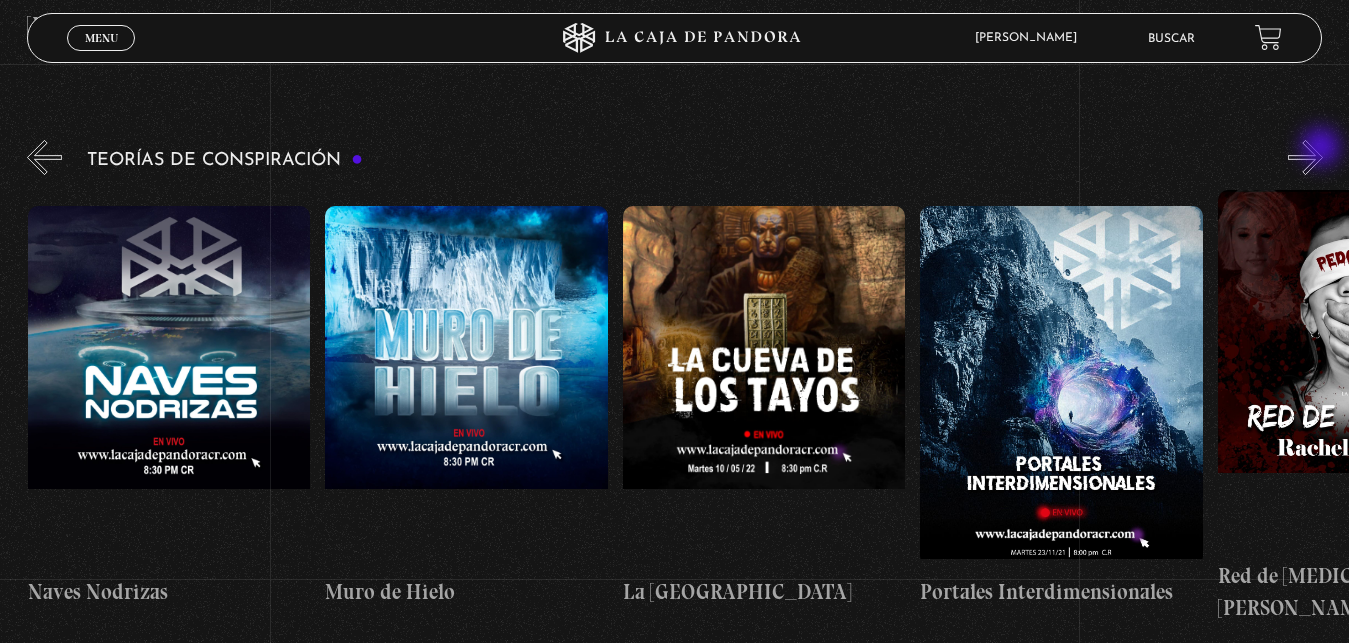 click on "»" at bounding box center (1305, 157) 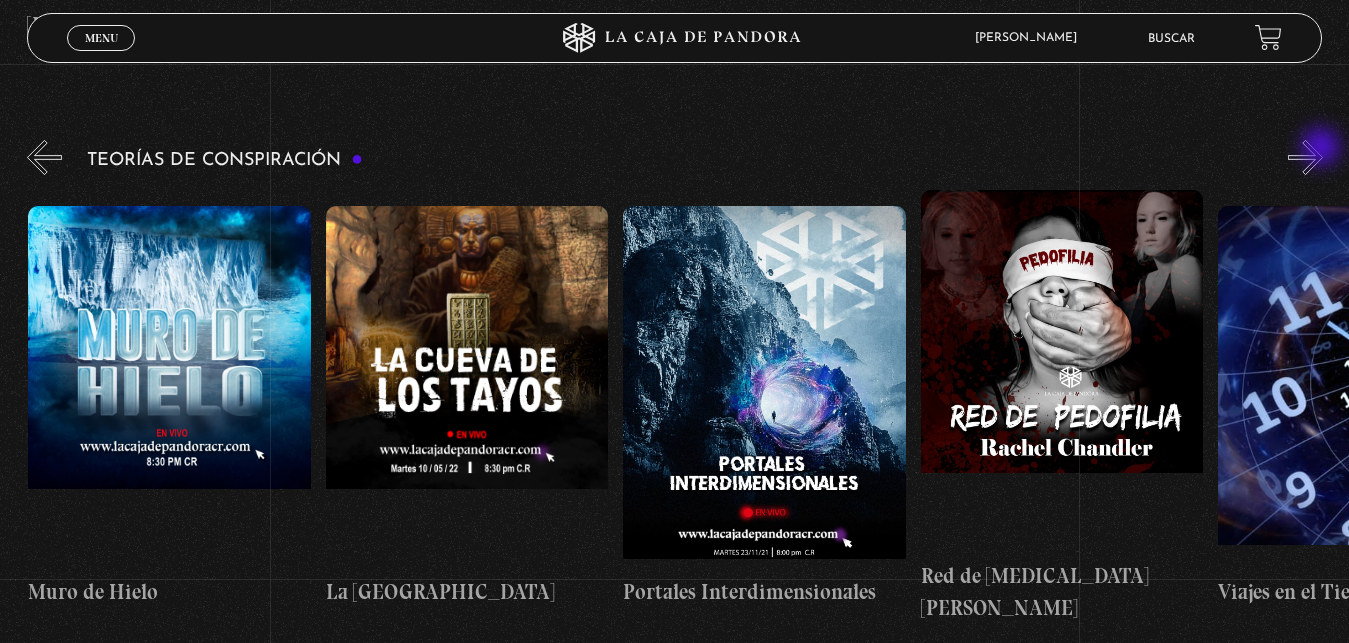 scroll, scrollTop: 0, scrollLeft: 595, axis: horizontal 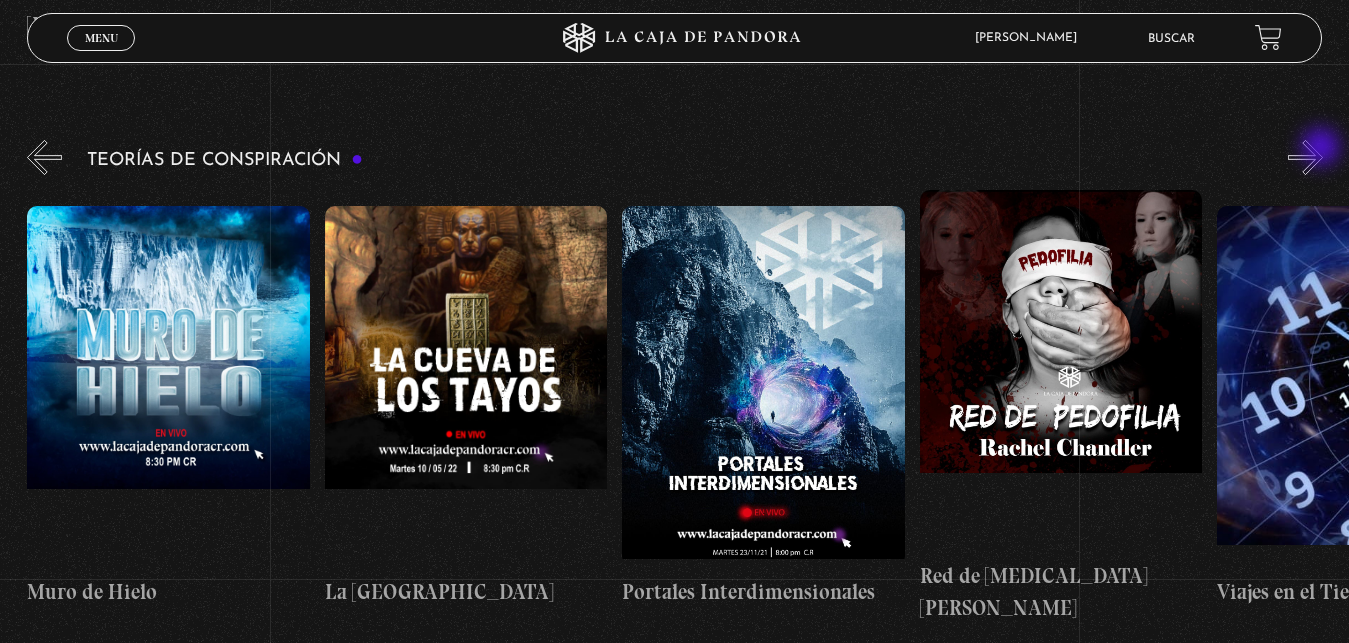 click on "»" at bounding box center (1305, 157) 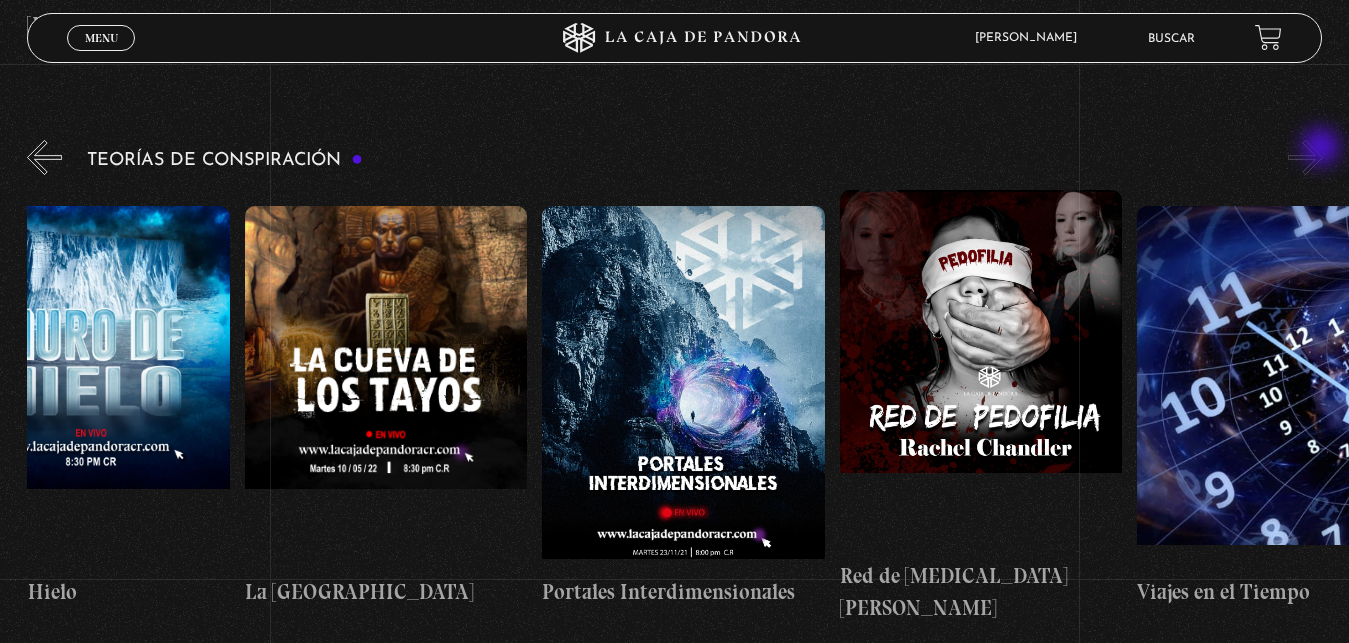scroll, scrollTop: 0, scrollLeft: 744, axis: horizontal 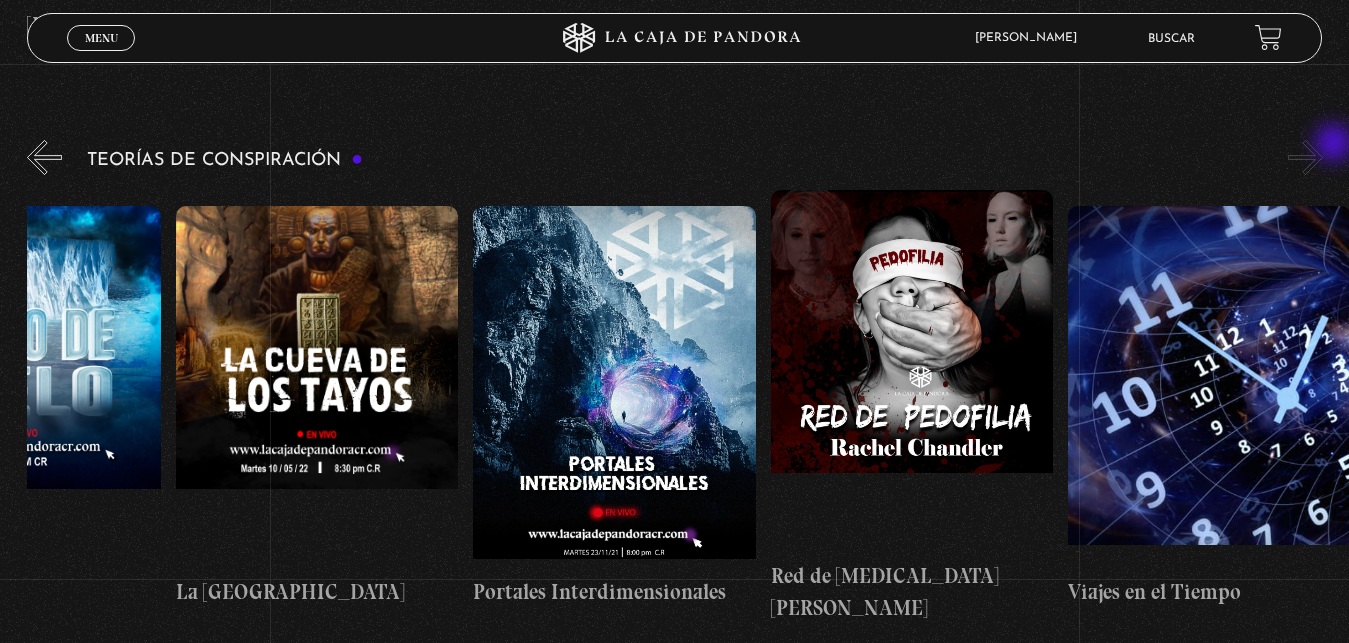 click on "»" at bounding box center (1305, 157) 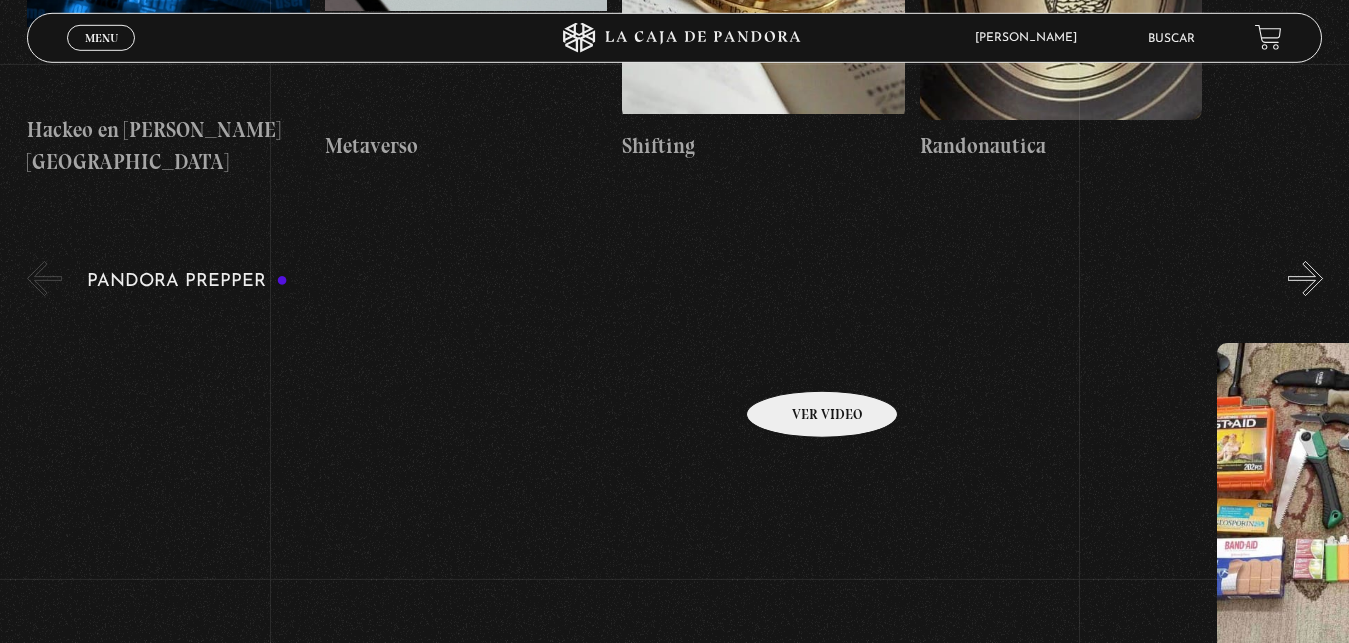 scroll, scrollTop: 5406, scrollLeft: 0, axis: vertical 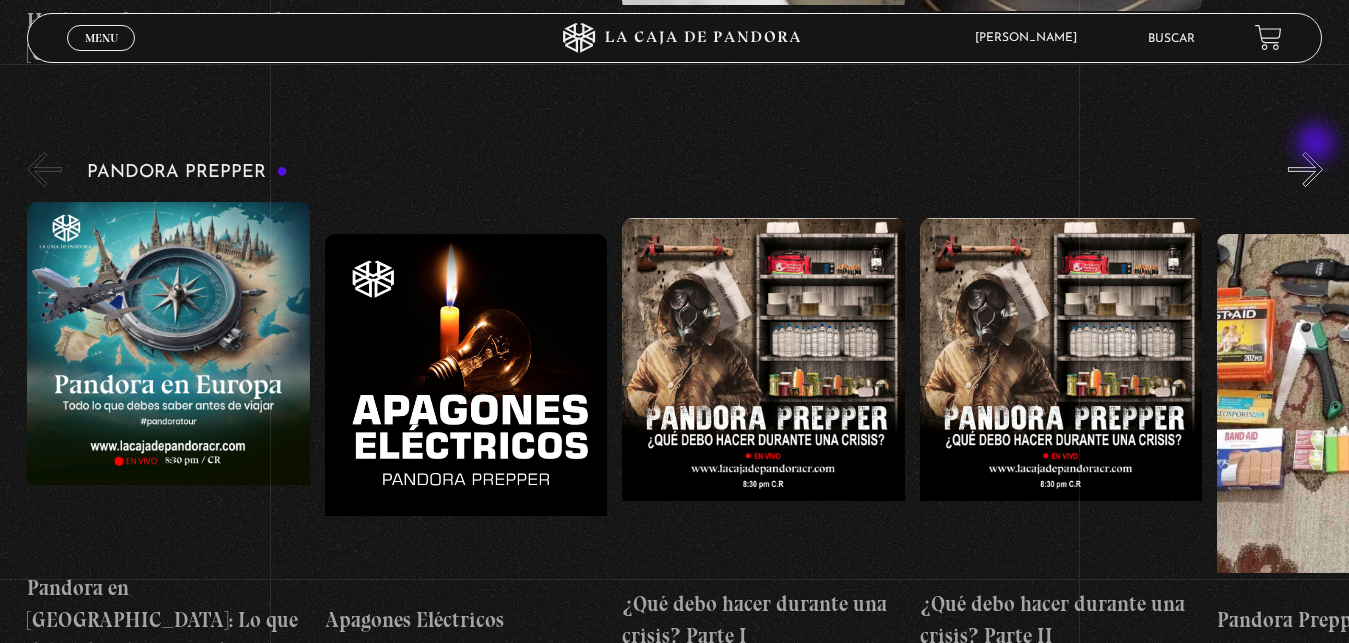click on "»" at bounding box center (1305, 169) 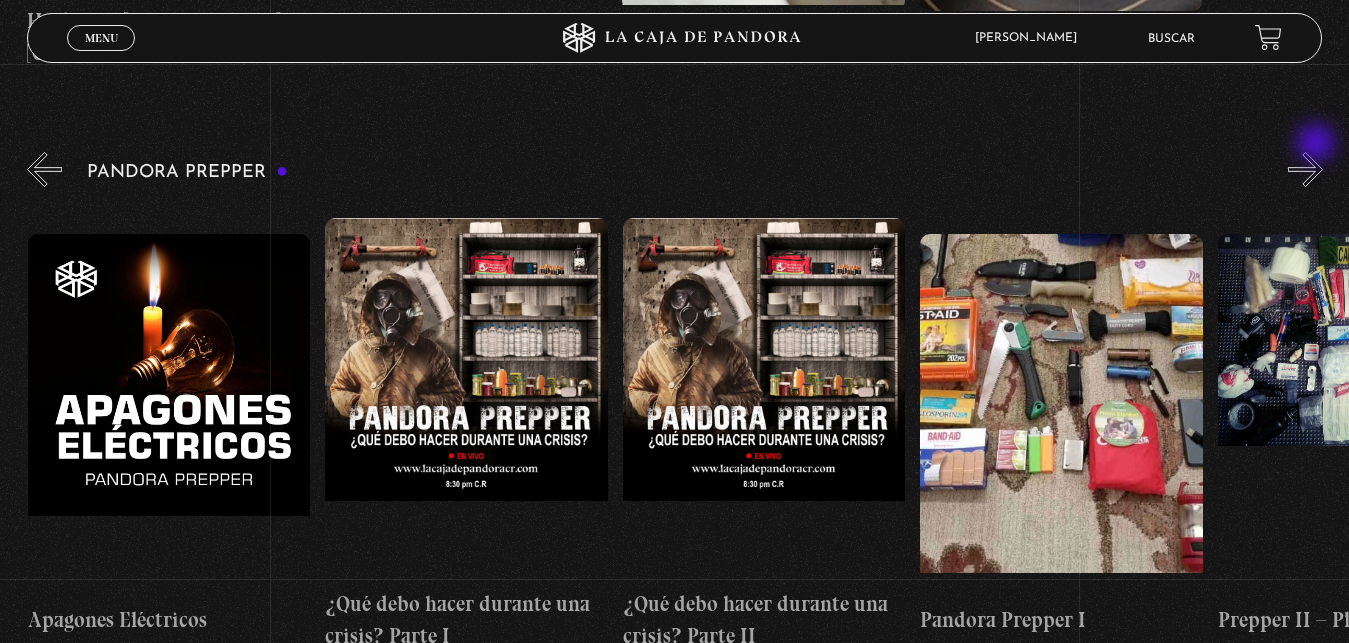 click on "»" at bounding box center (1305, 169) 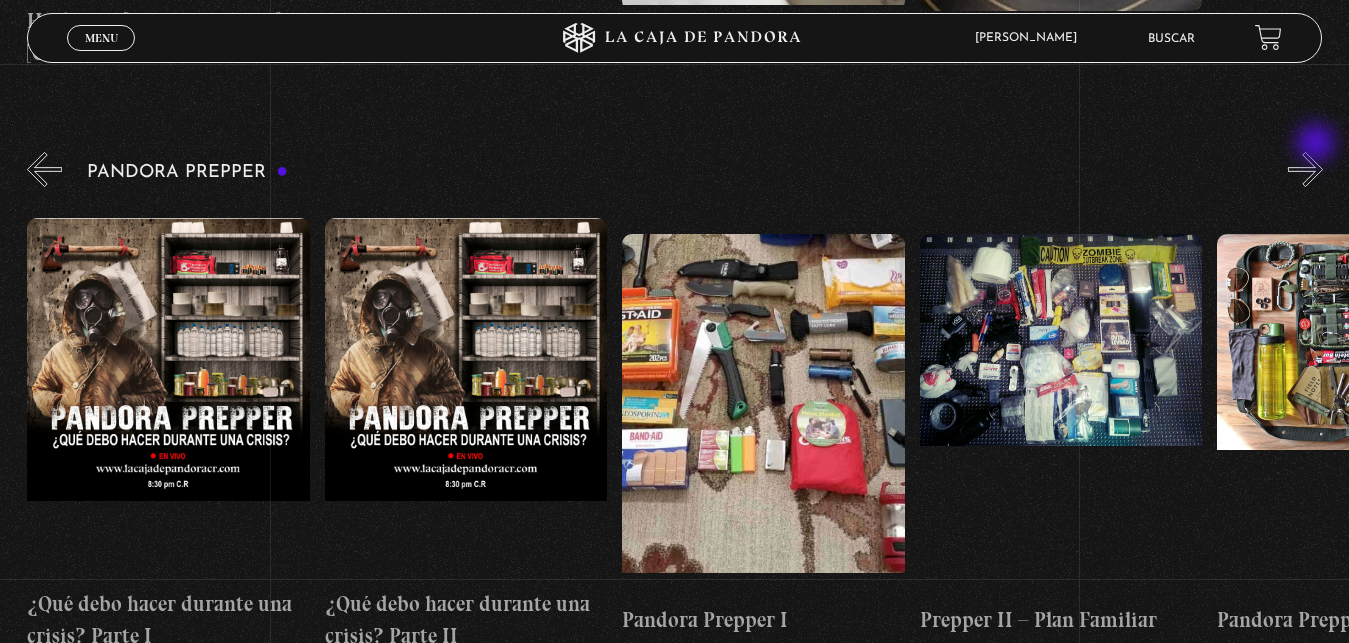 click on "»" at bounding box center (1305, 169) 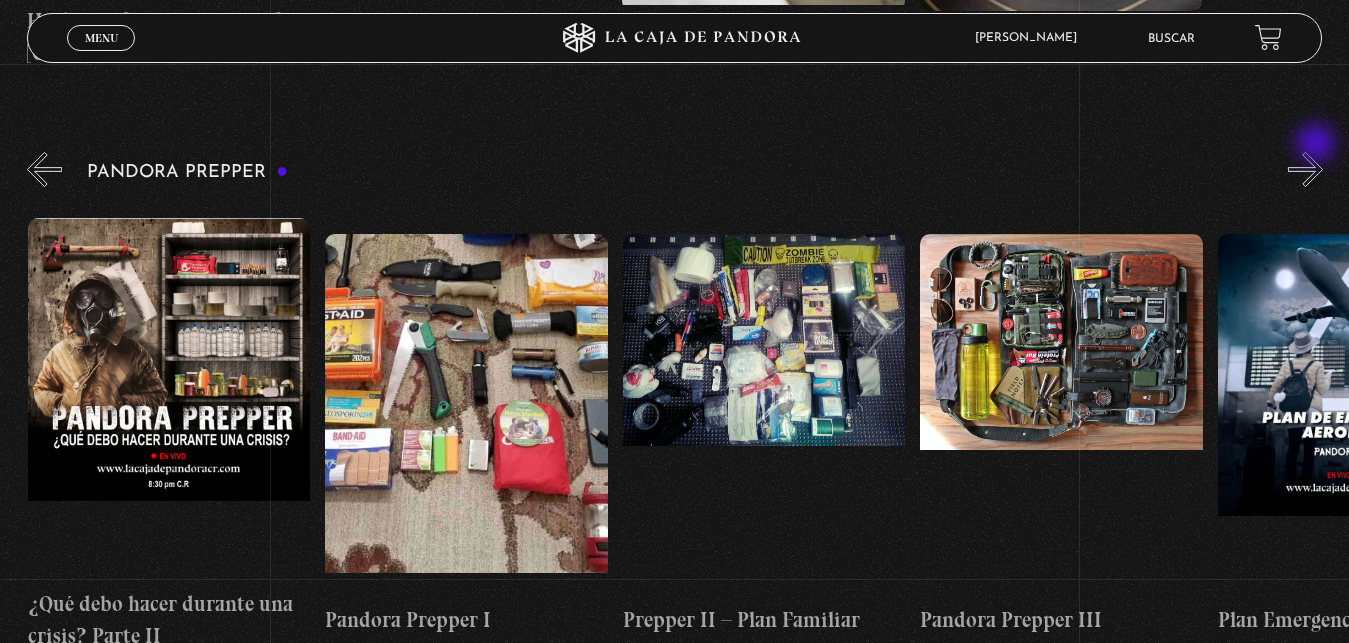 scroll, scrollTop: 0, scrollLeft: 893, axis: horizontal 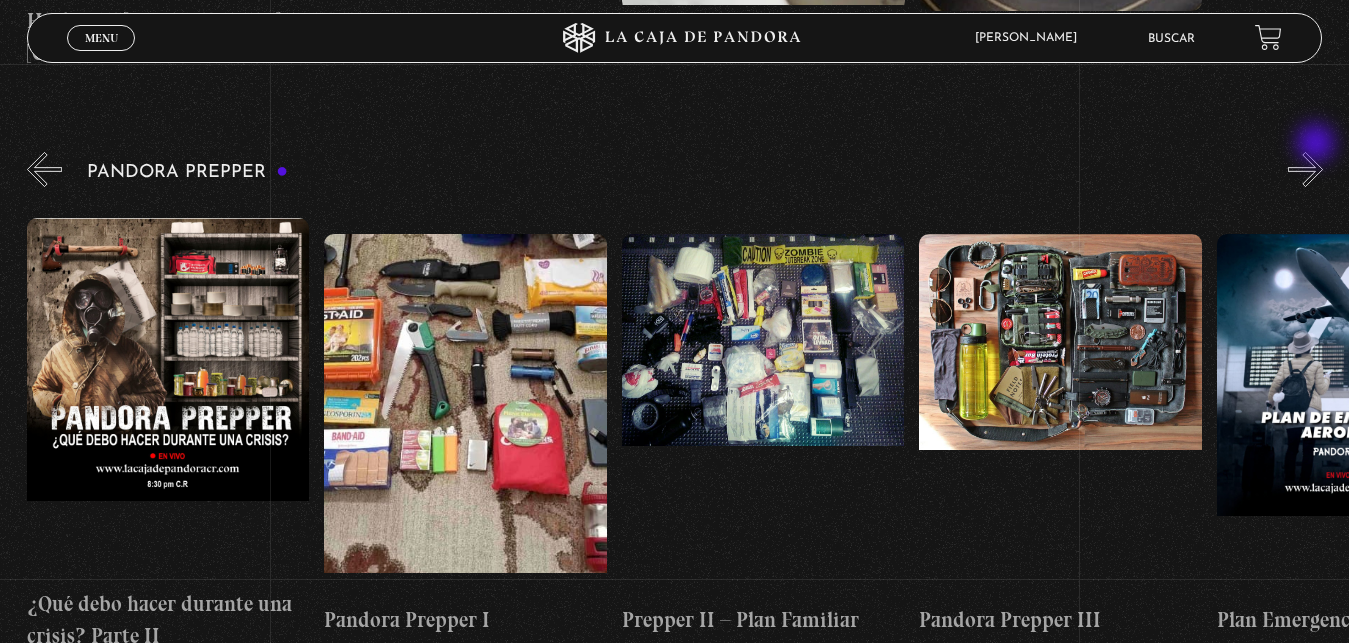 click on "»" at bounding box center [1305, 169] 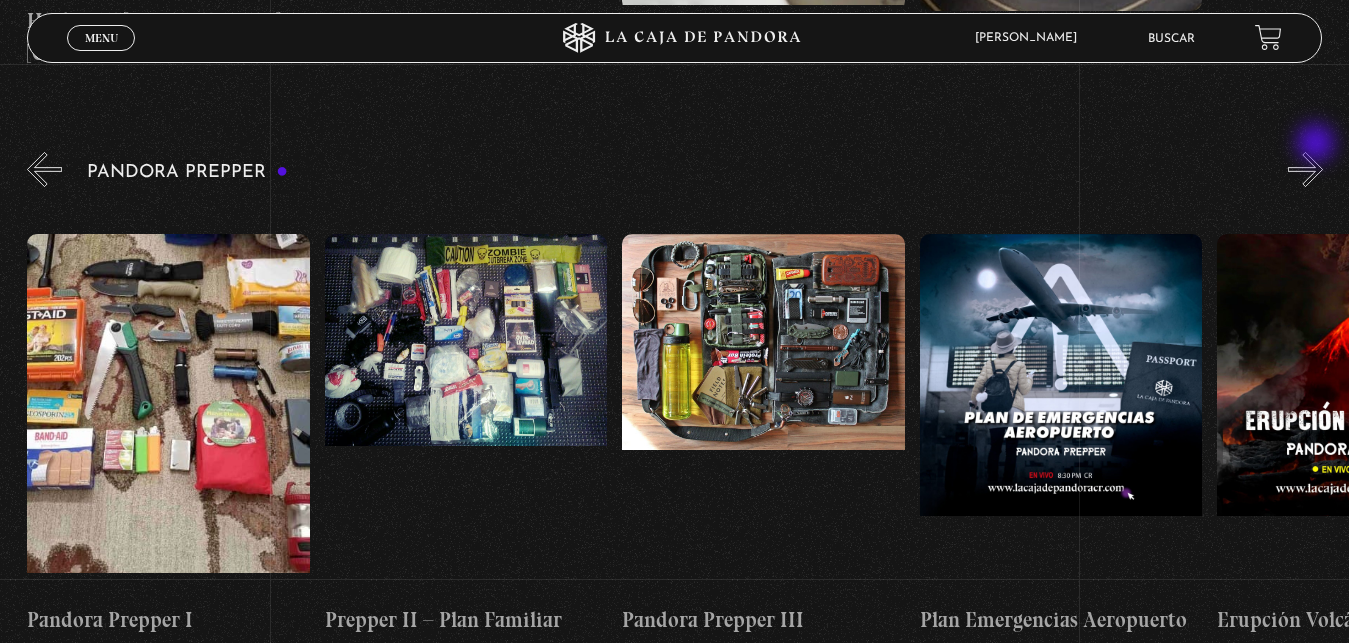 click on "»" at bounding box center [1305, 169] 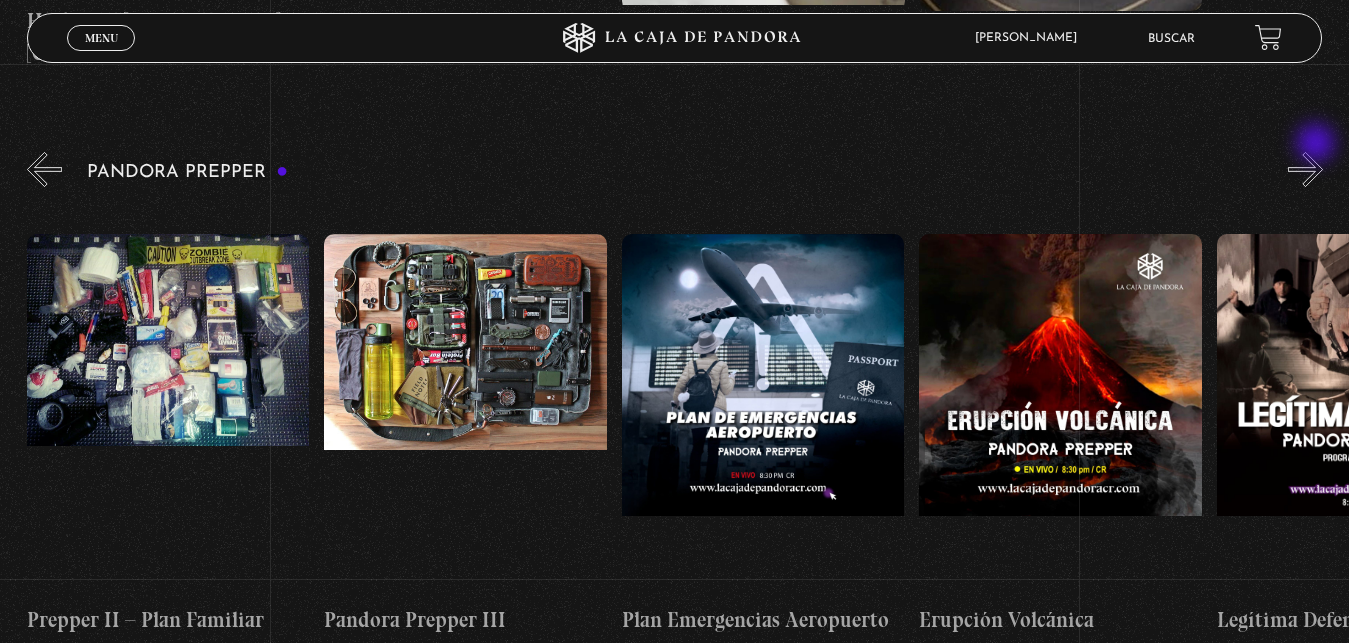 click on "»" at bounding box center [1305, 169] 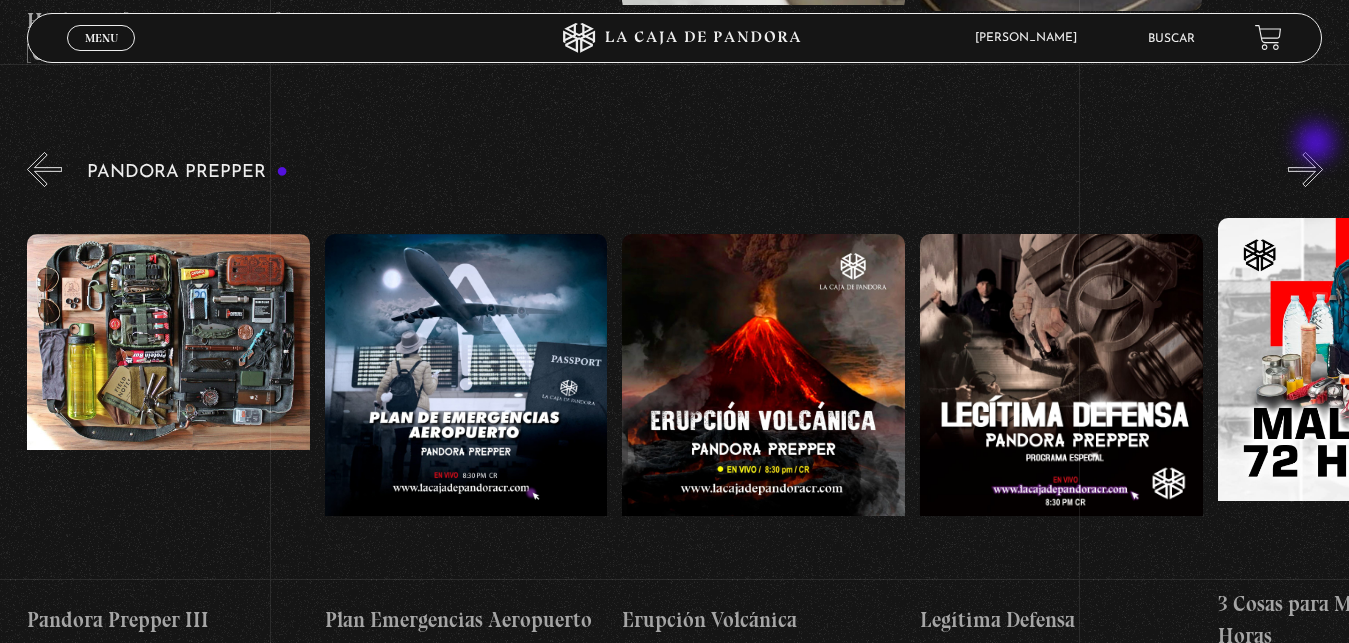 click on "»" at bounding box center (1305, 169) 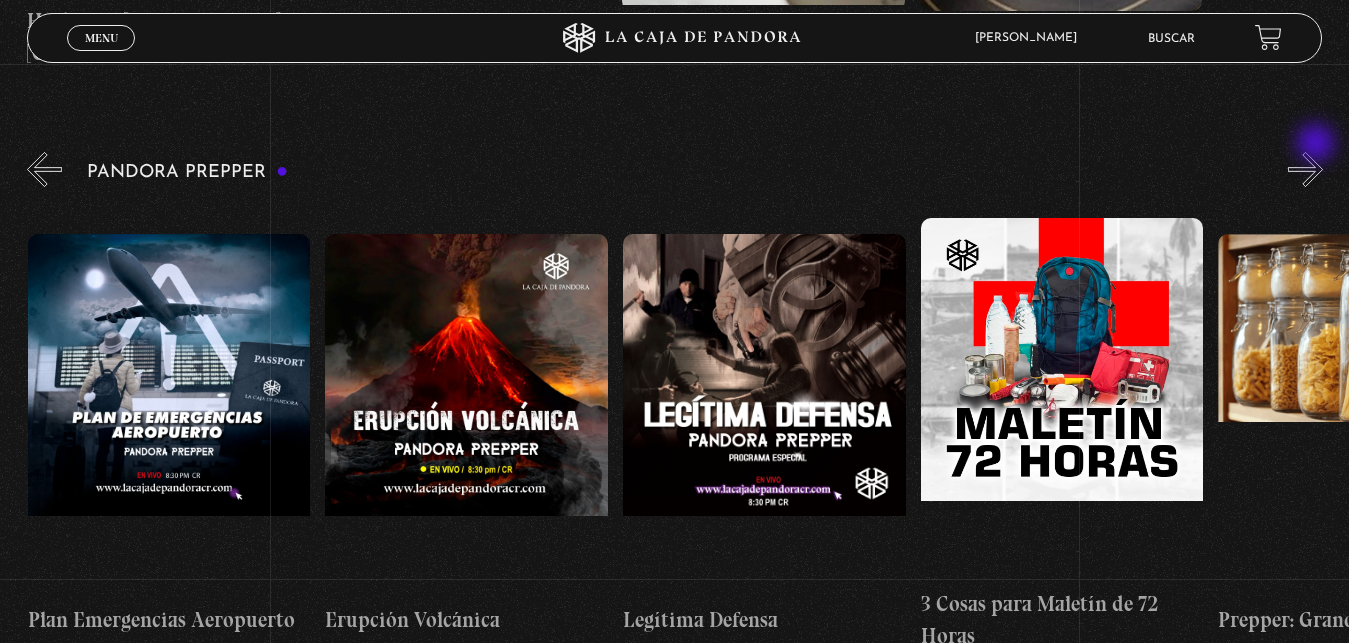 scroll, scrollTop: 0, scrollLeft: 2083, axis: horizontal 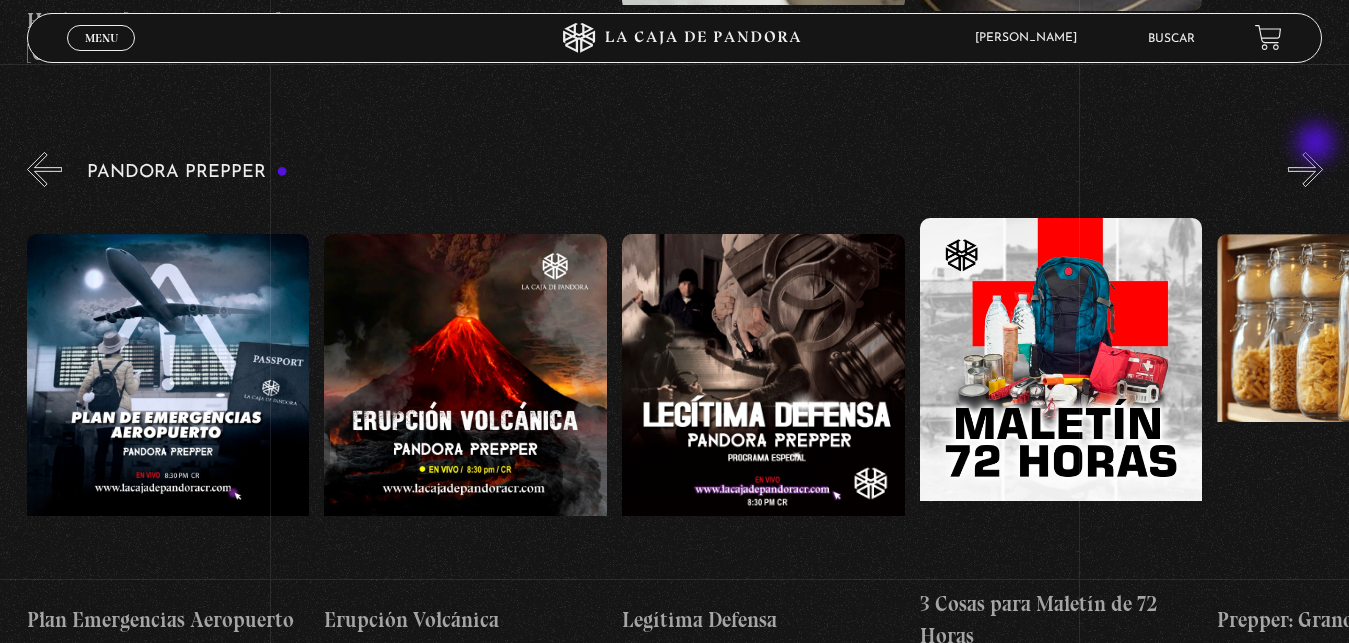 click on "»" at bounding box center [1305, 169] 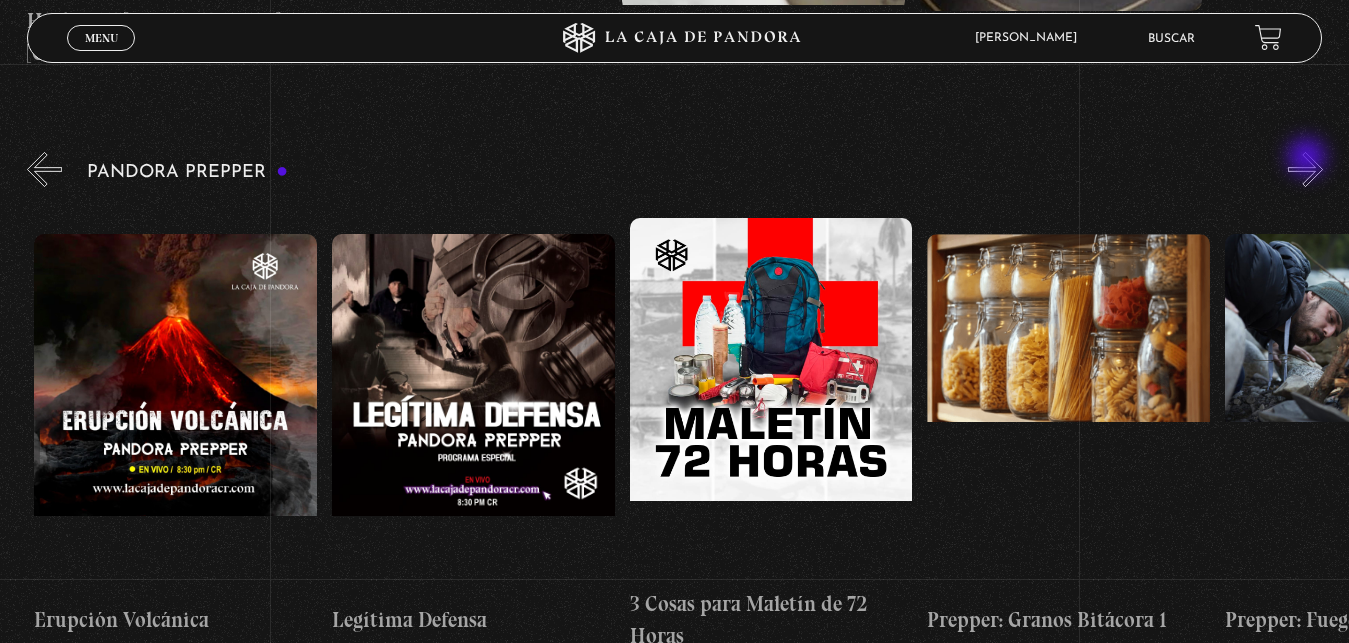 scroll, scrollTop: 0, scrollLeft: 2380, axis: horizontal 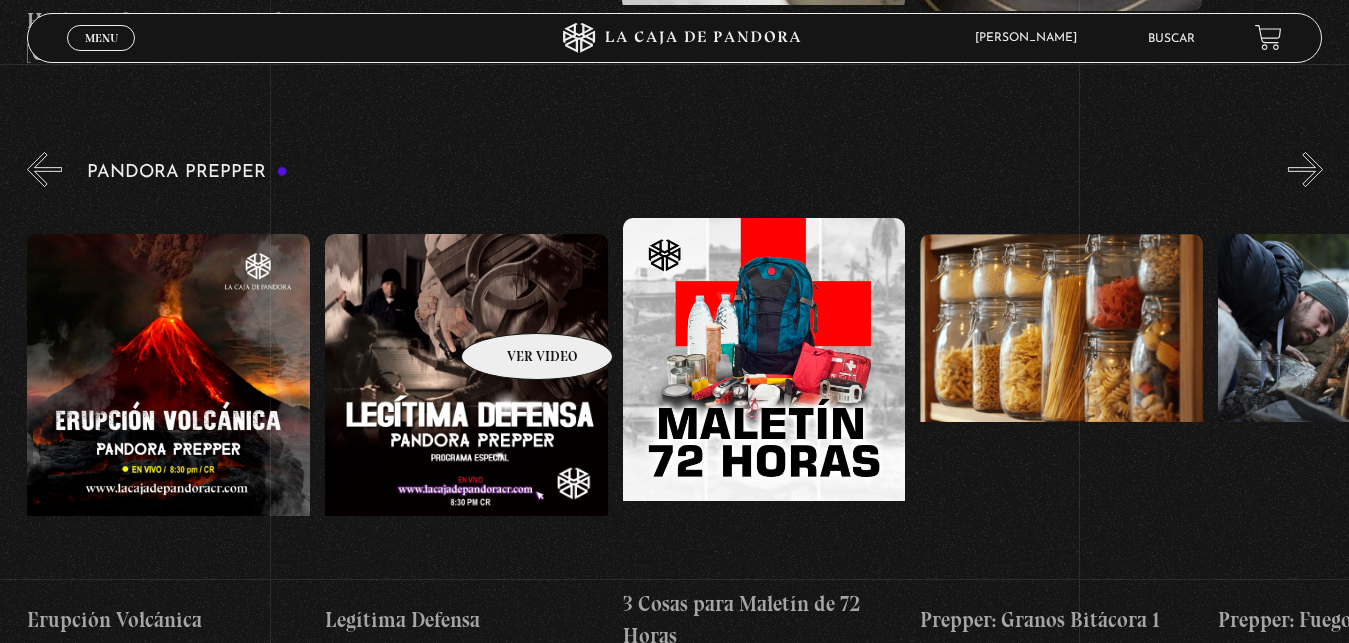 click at bounding box center (466, 414) 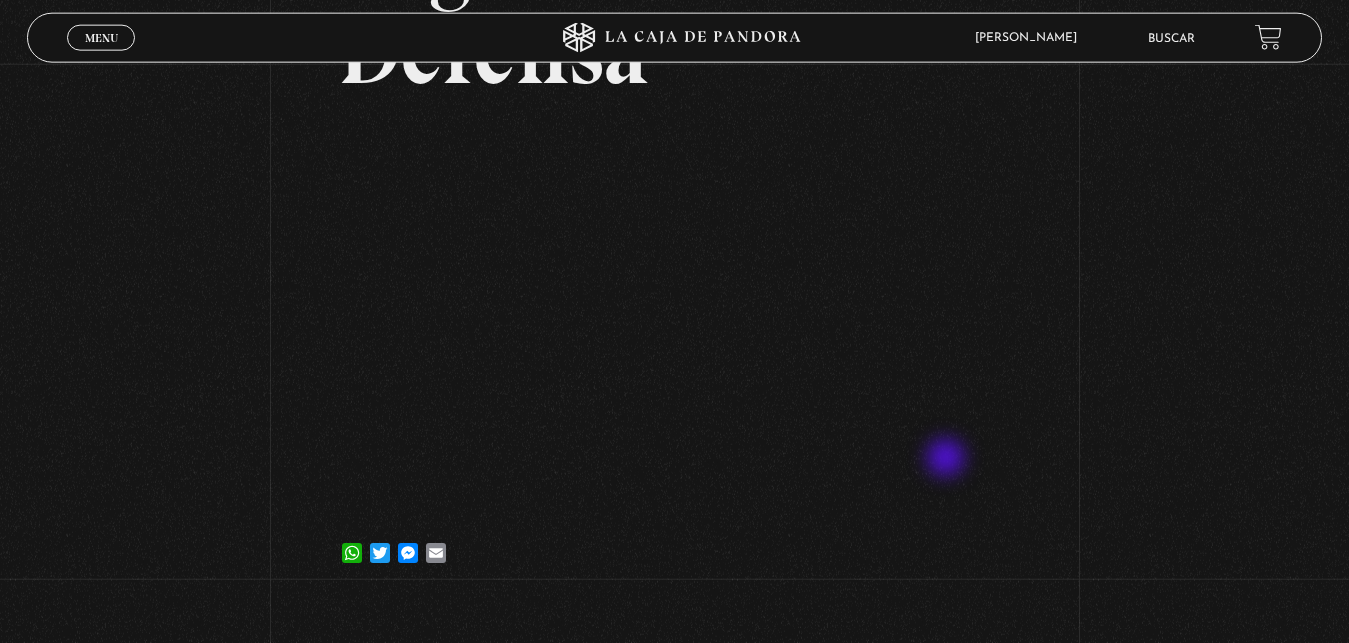 scroll, scrollTop: 204, scrollLeft: 0, axis: vertical 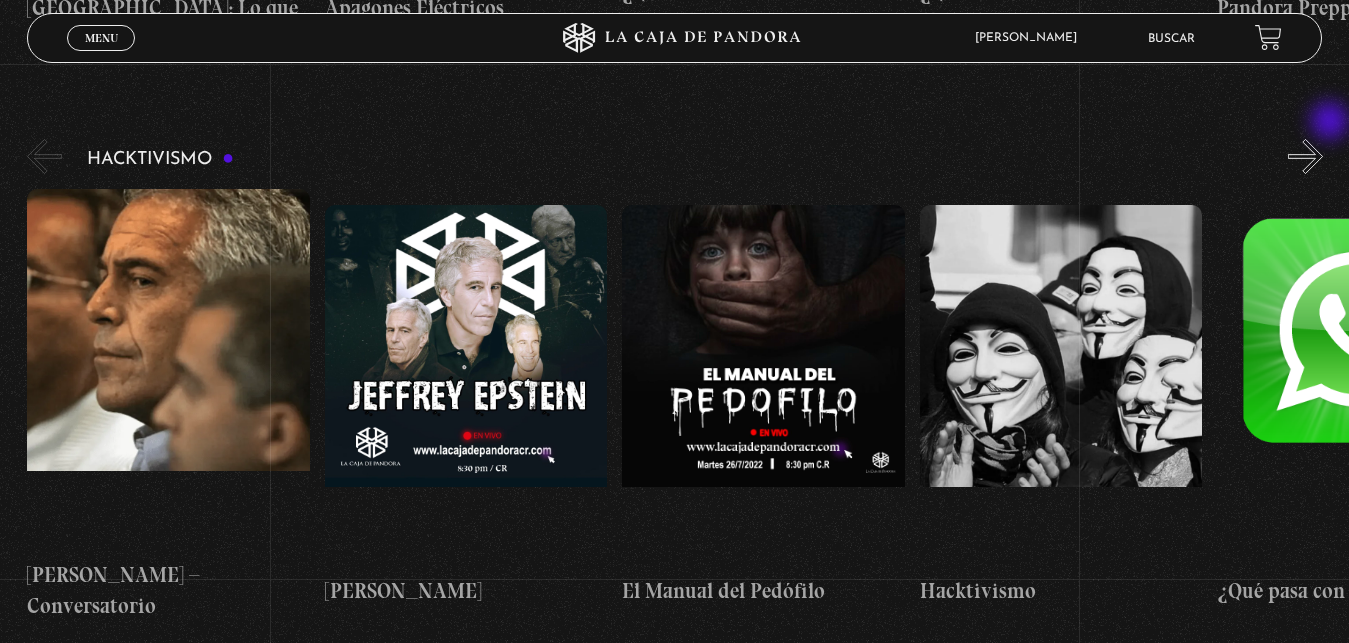 click on "»" at bounding box center (1305, 156) 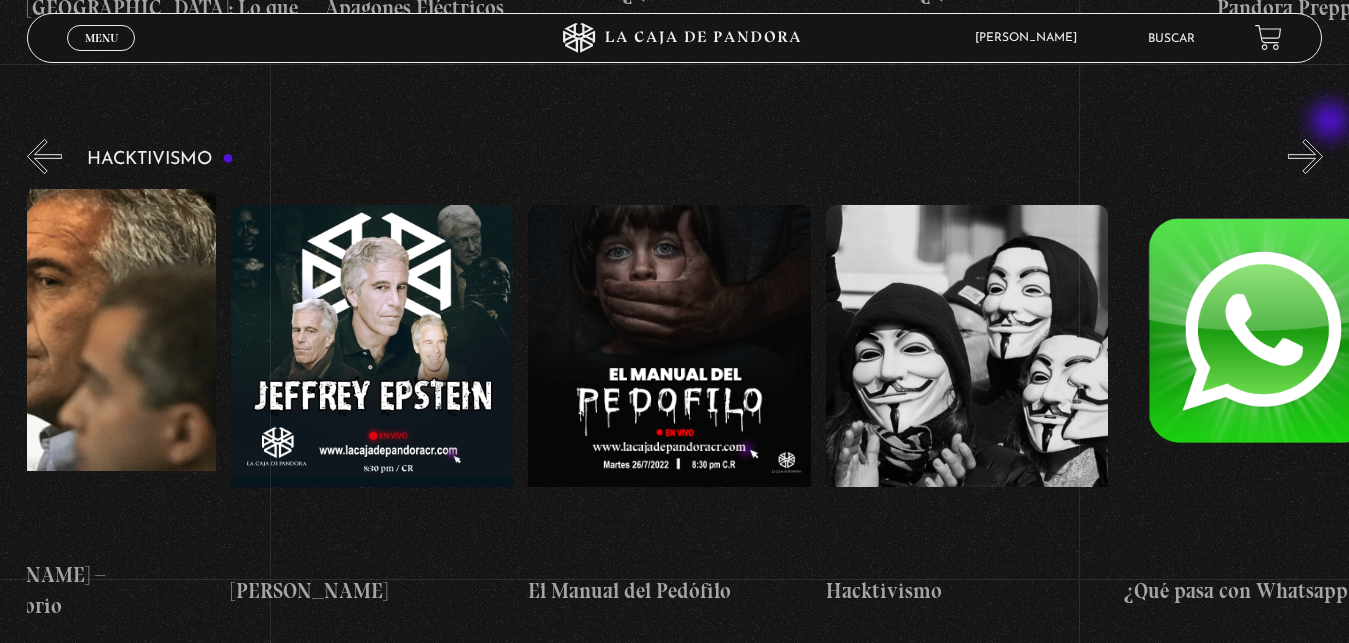 scroll, scrollTop: 0, scrollLeft: 149, axis: horizontal 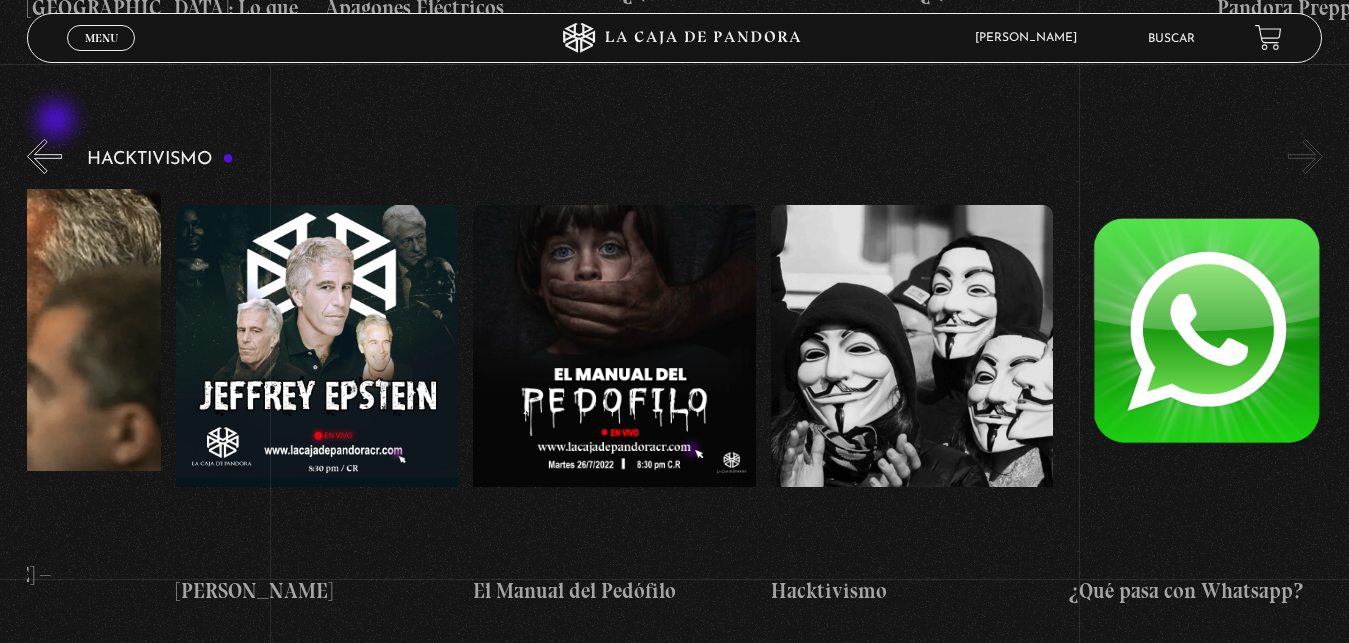 click on "«" at bounding box center (44, 156) 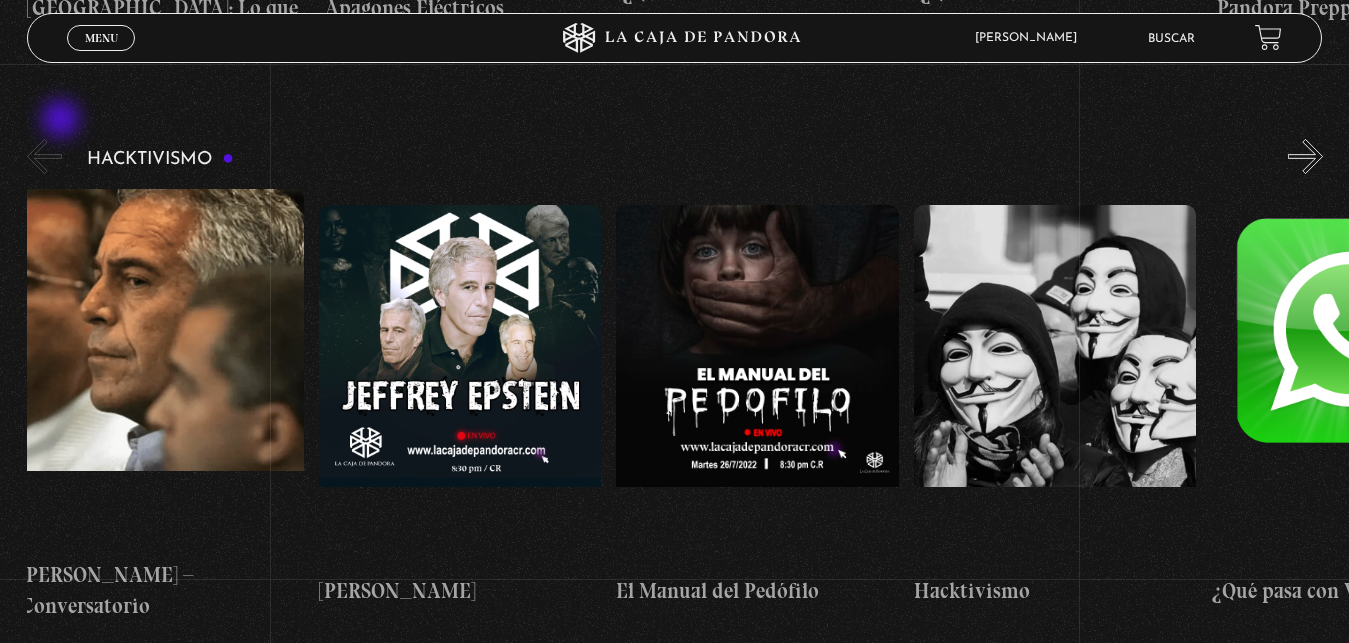 scroll, scrollTop: 0, scrollLeft: 0, axis: both 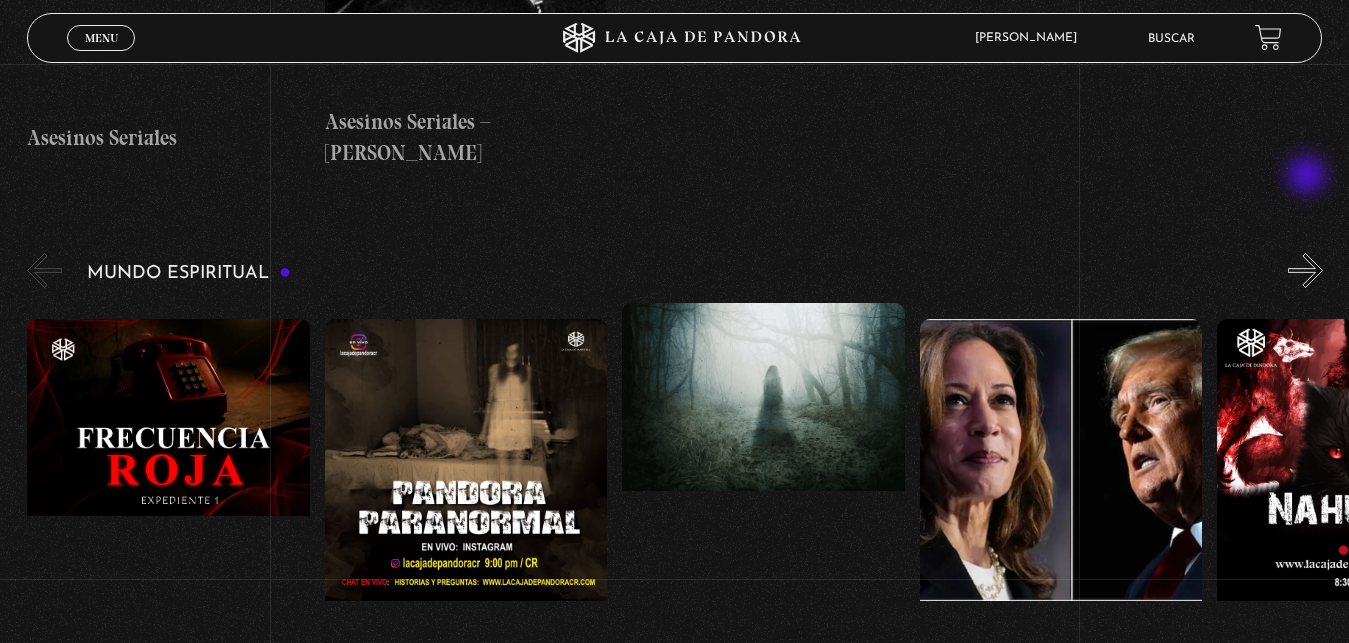 click on "»" at bounding box center (1305, 270) 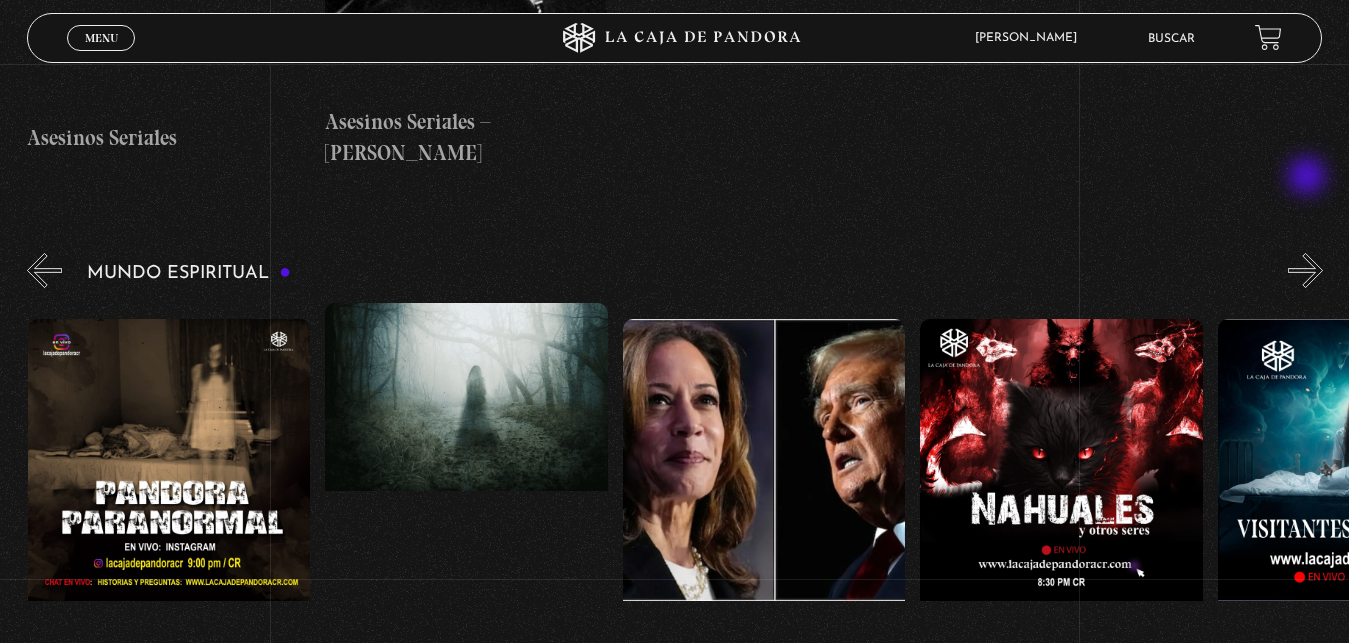 click on "»" at bounding box center [1305, 270] 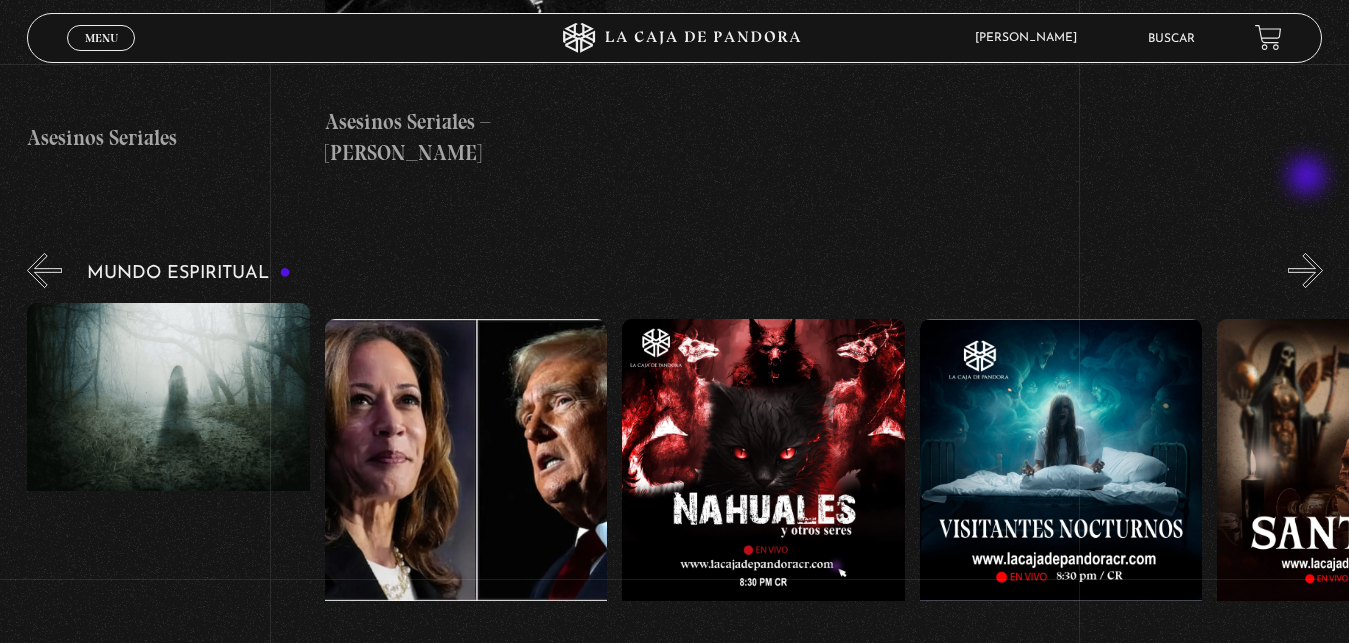 click on "»" at bounding box center (1305, 270) 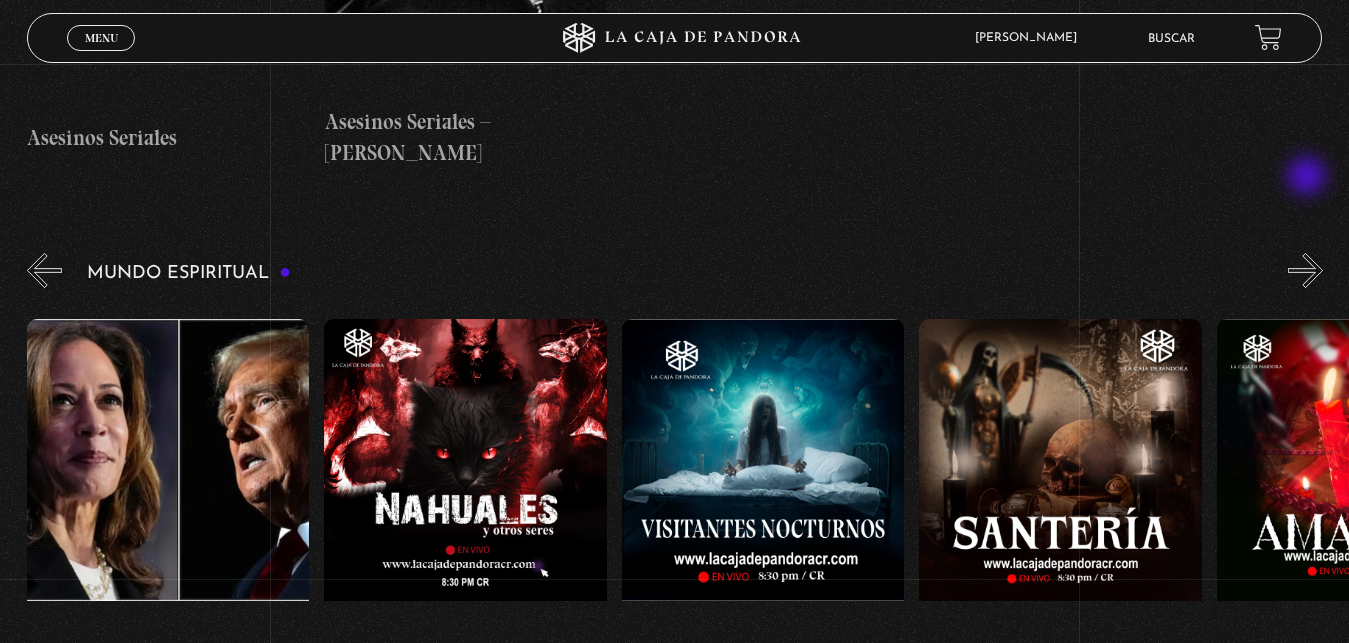 click on "»" at bounding box center [1305, 270] 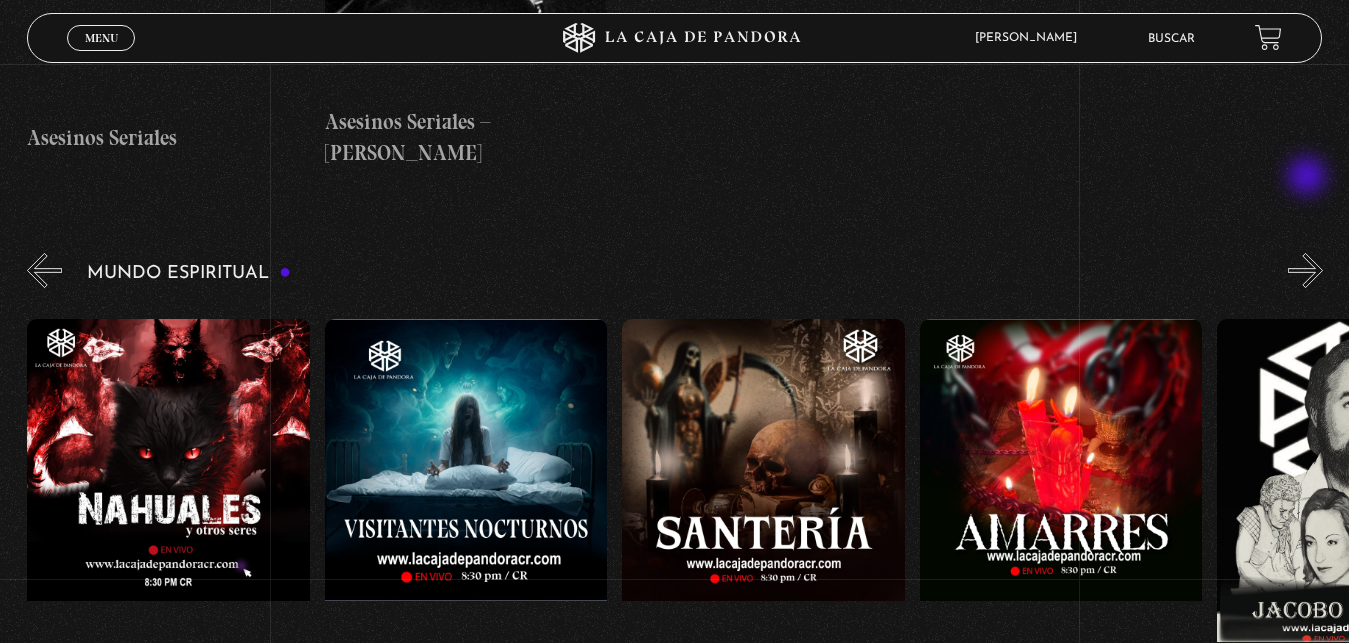 click on "»" at bounding box center (1305, 270) 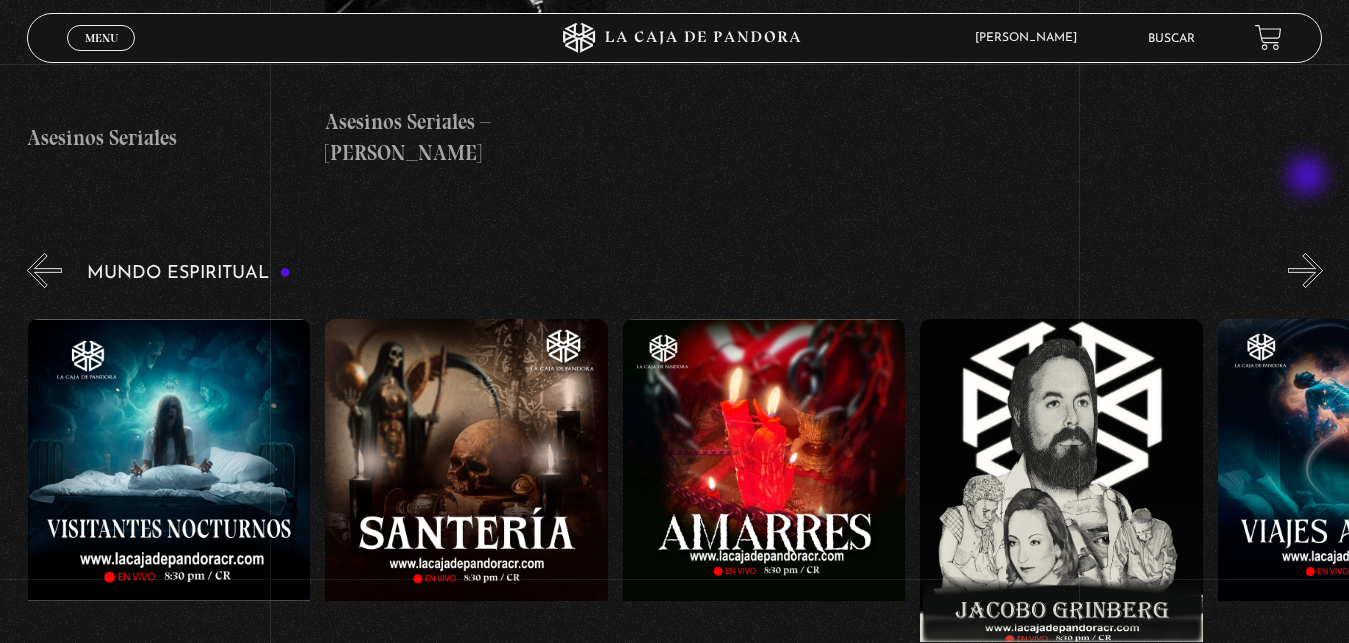 click on "»" at bounding box center [1305, 270] 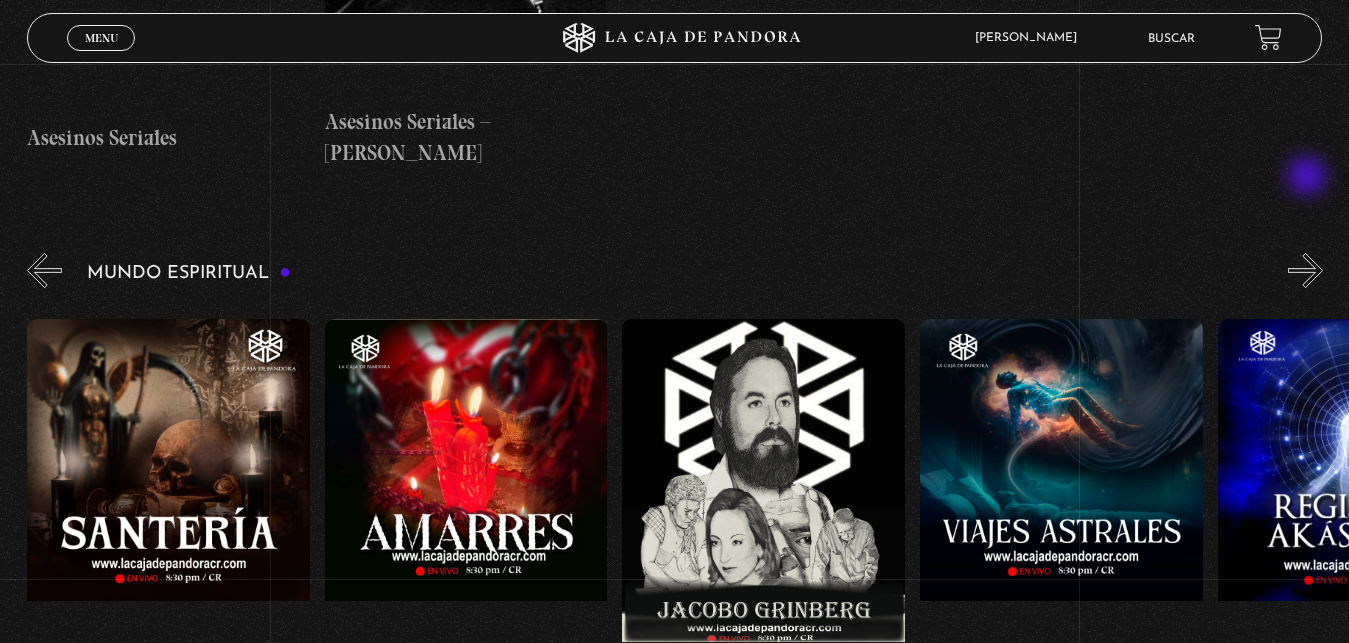 click on "»" at bounding box center [1305, 270] 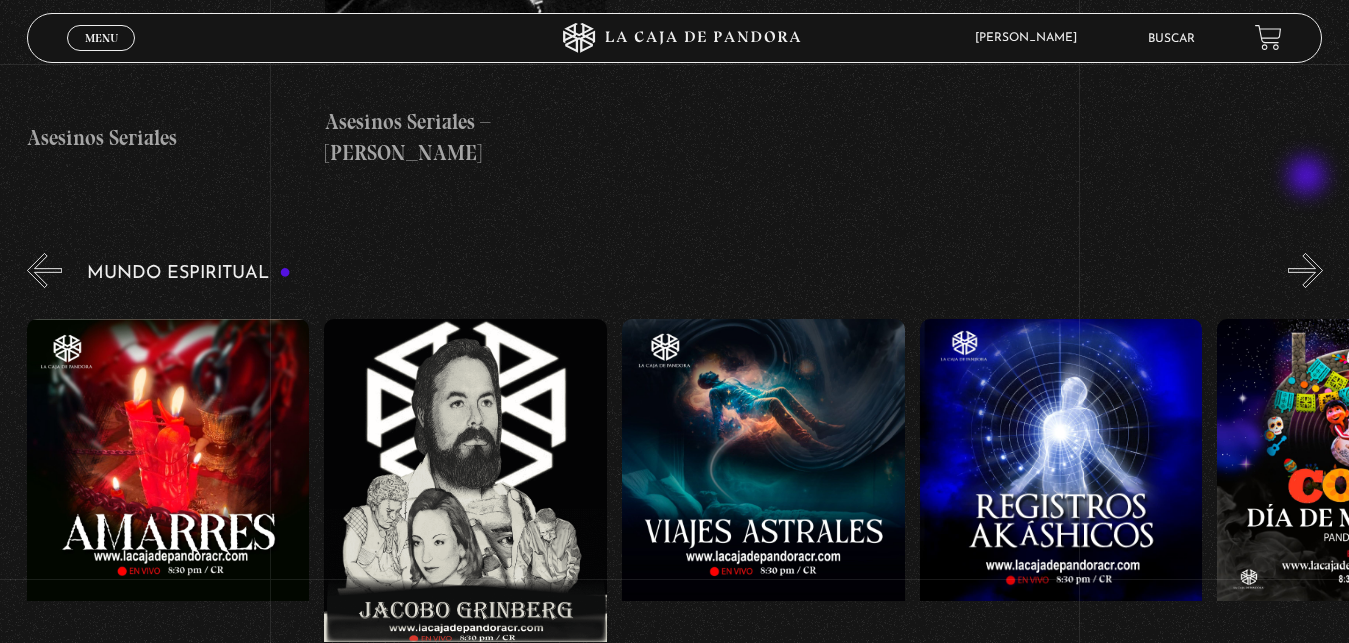 click on "»" at bounding box center (1305, 270) 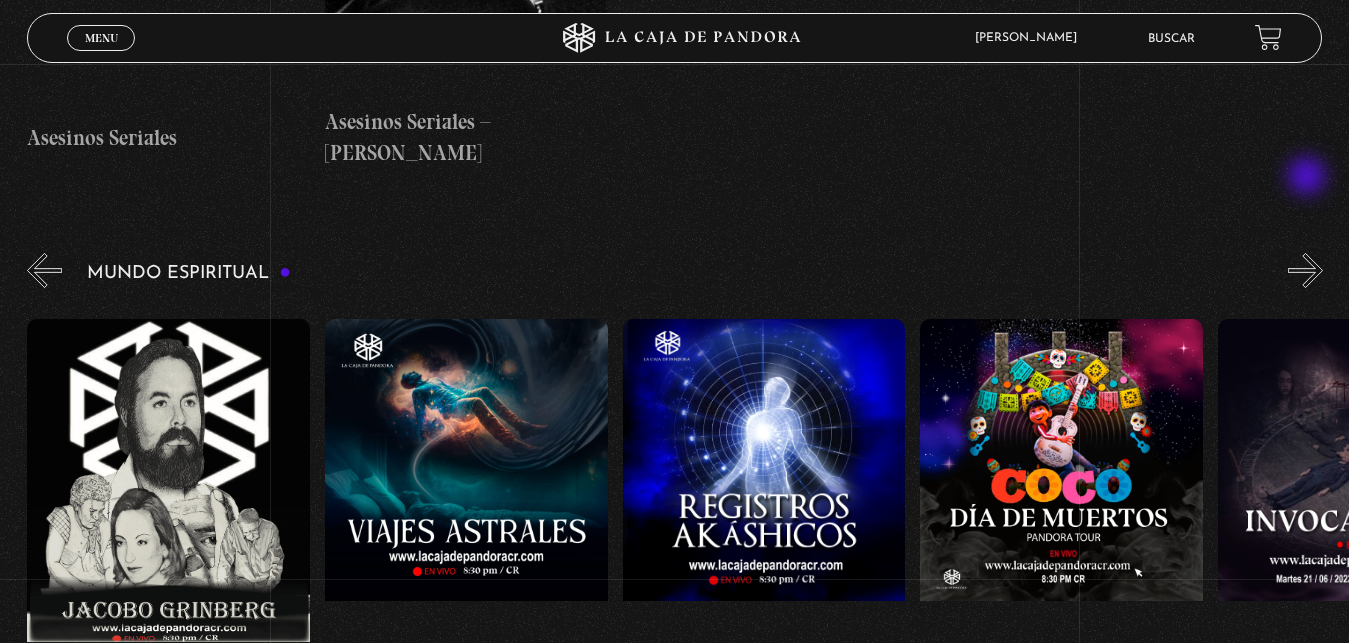 click on "»" at bounding box center [1305, 270] 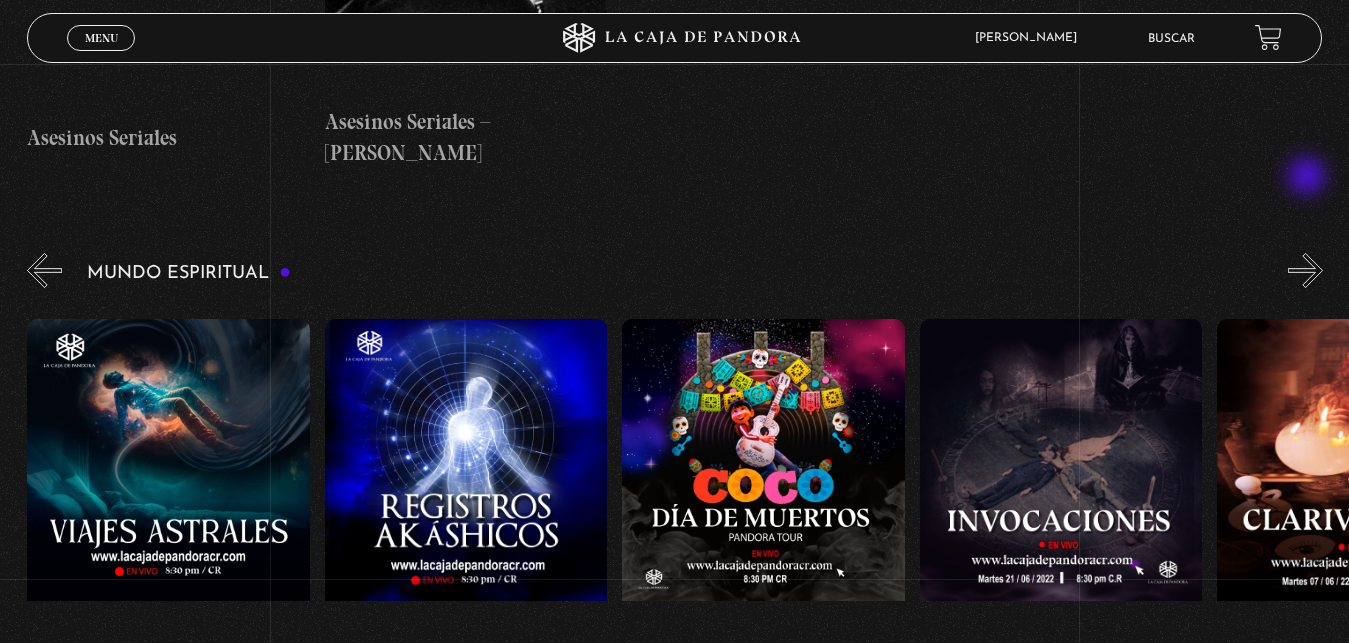 click on "»" at bounding box center (1305, 270) 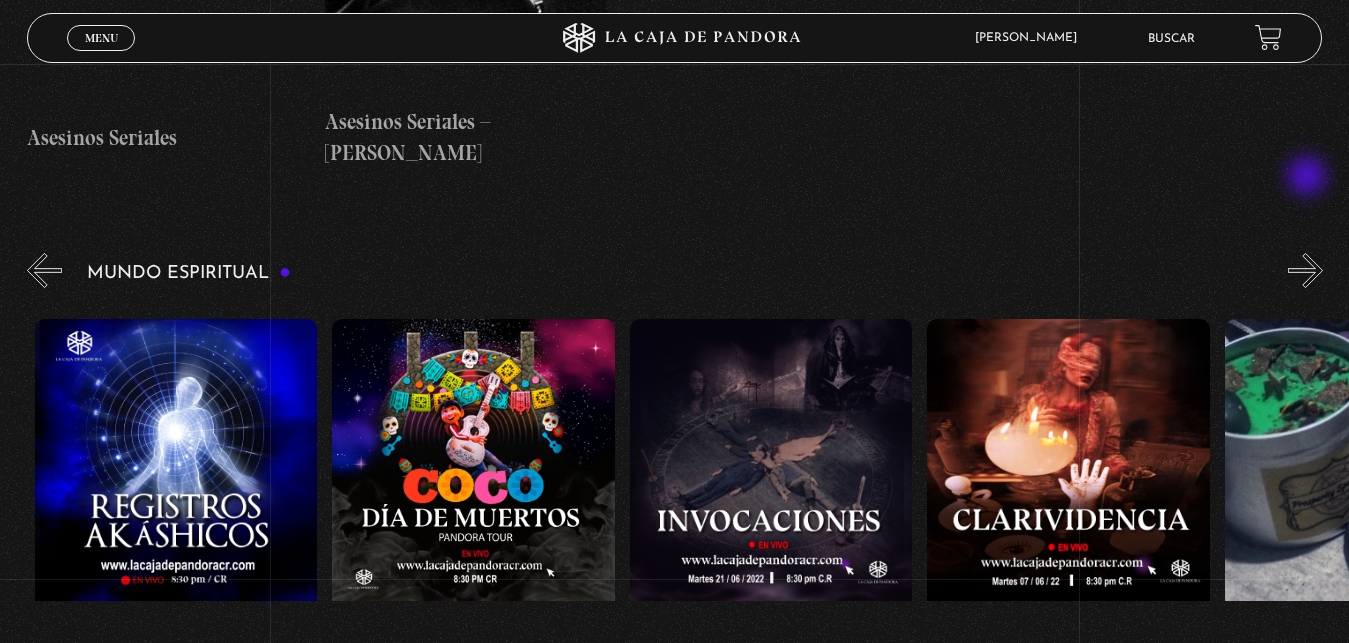 click on "»" at bounding box center (1305, 270) 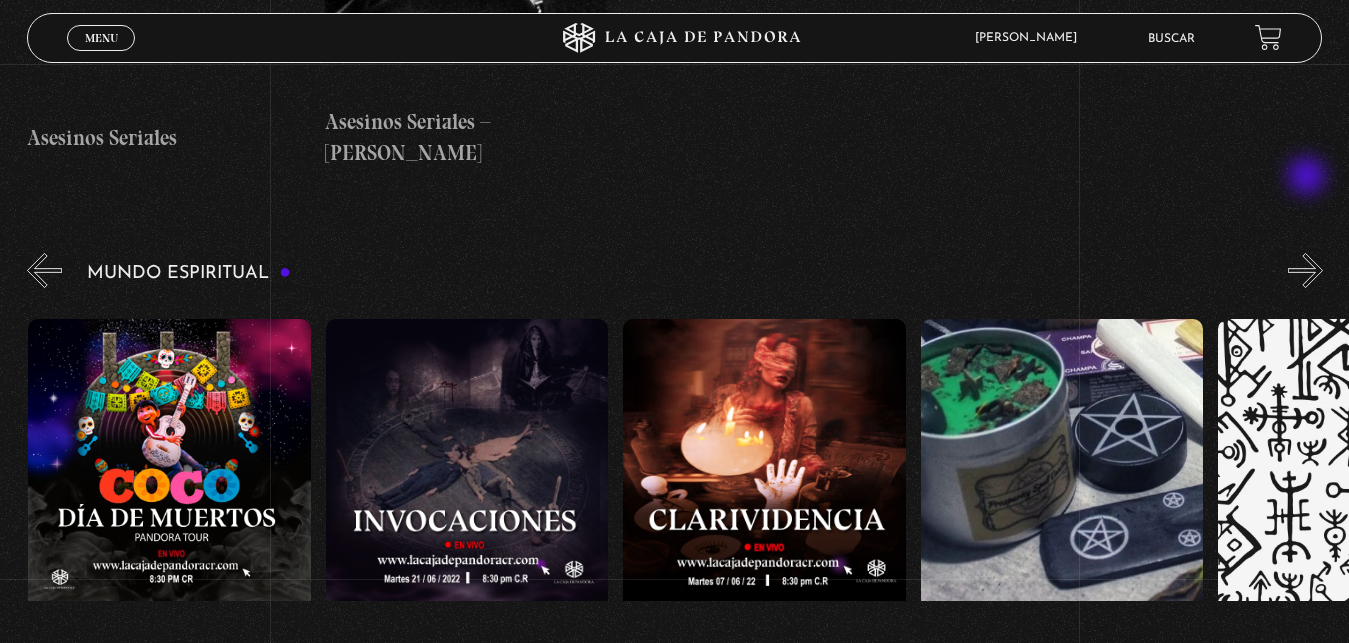 click on "»" at bounding box center (1305, 270) 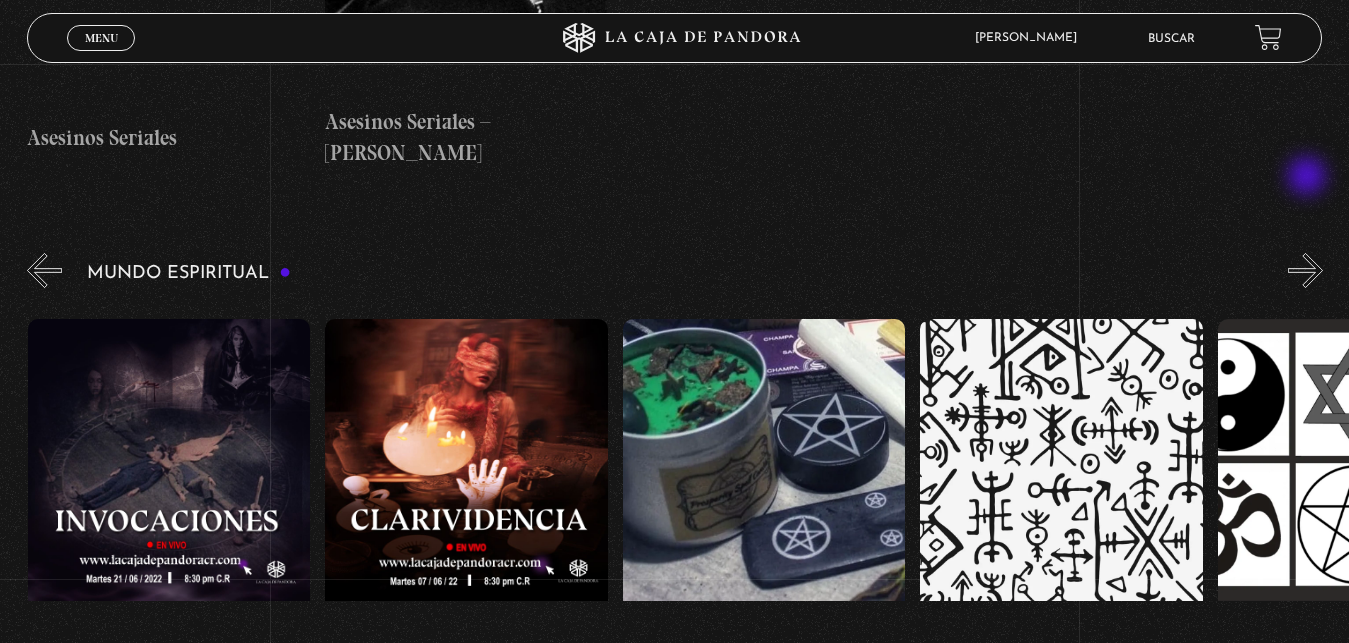 click on "»" at bounding box center (1305, 270) 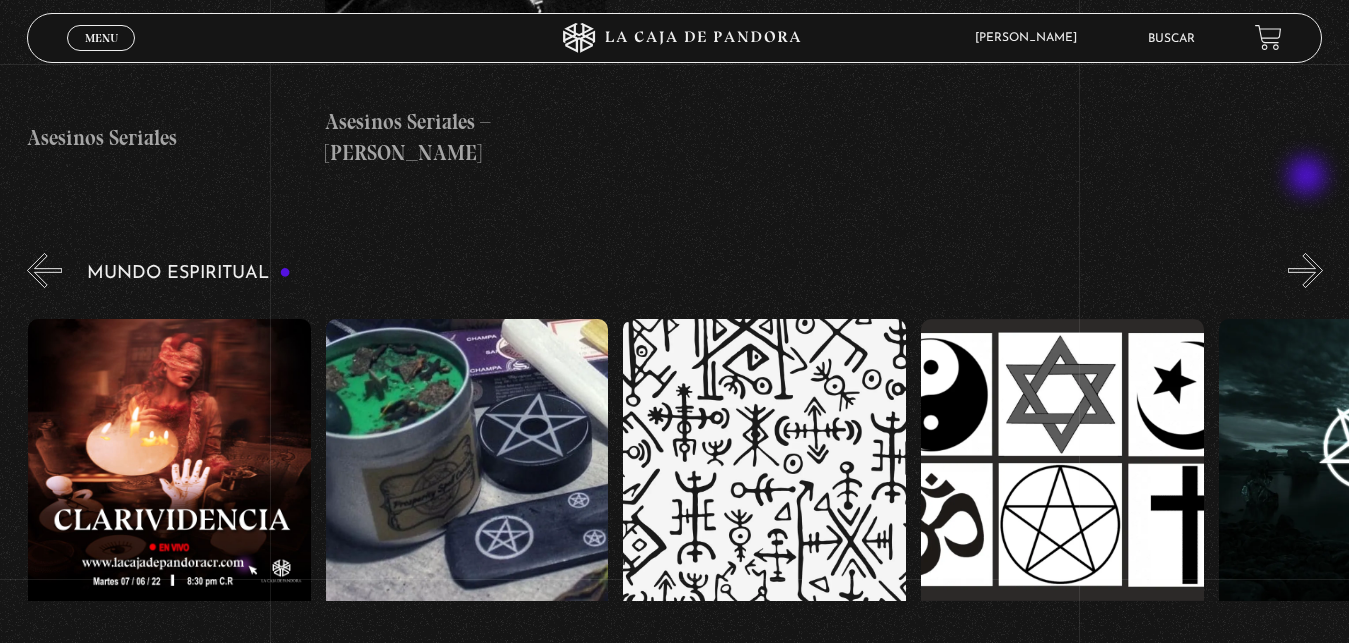 click on "»" at bounding box center (1305, 270) 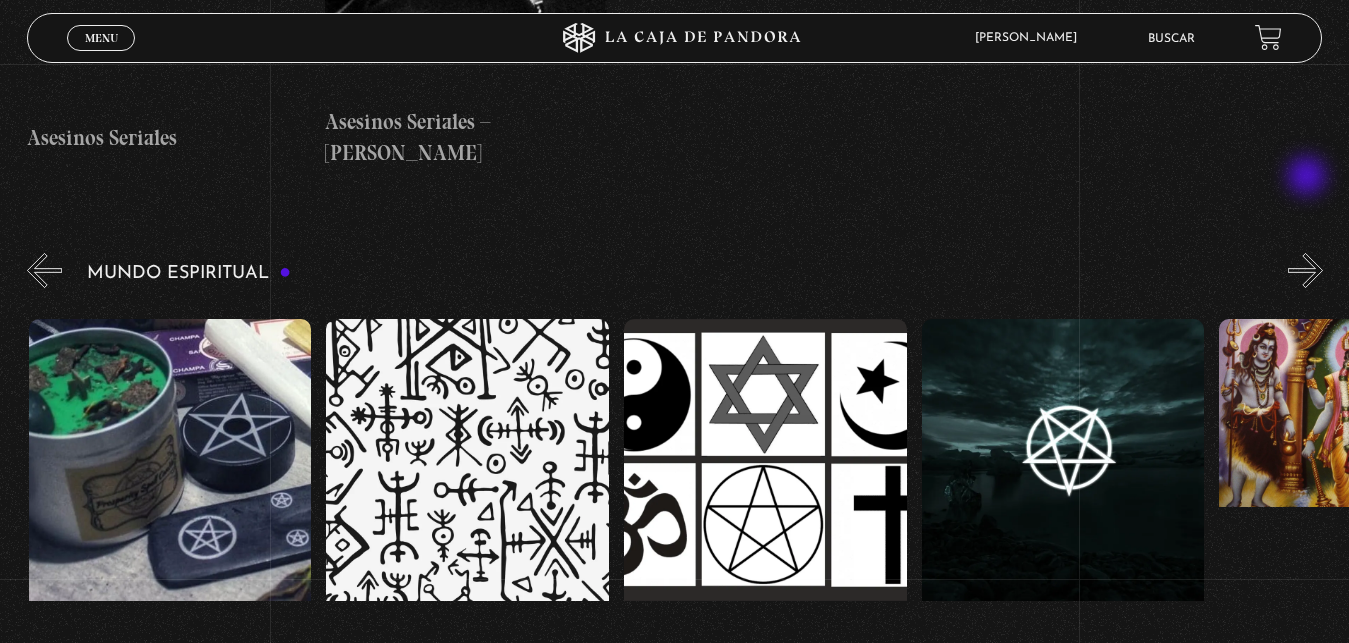 click on "»" at bounding box center (1305, 270) 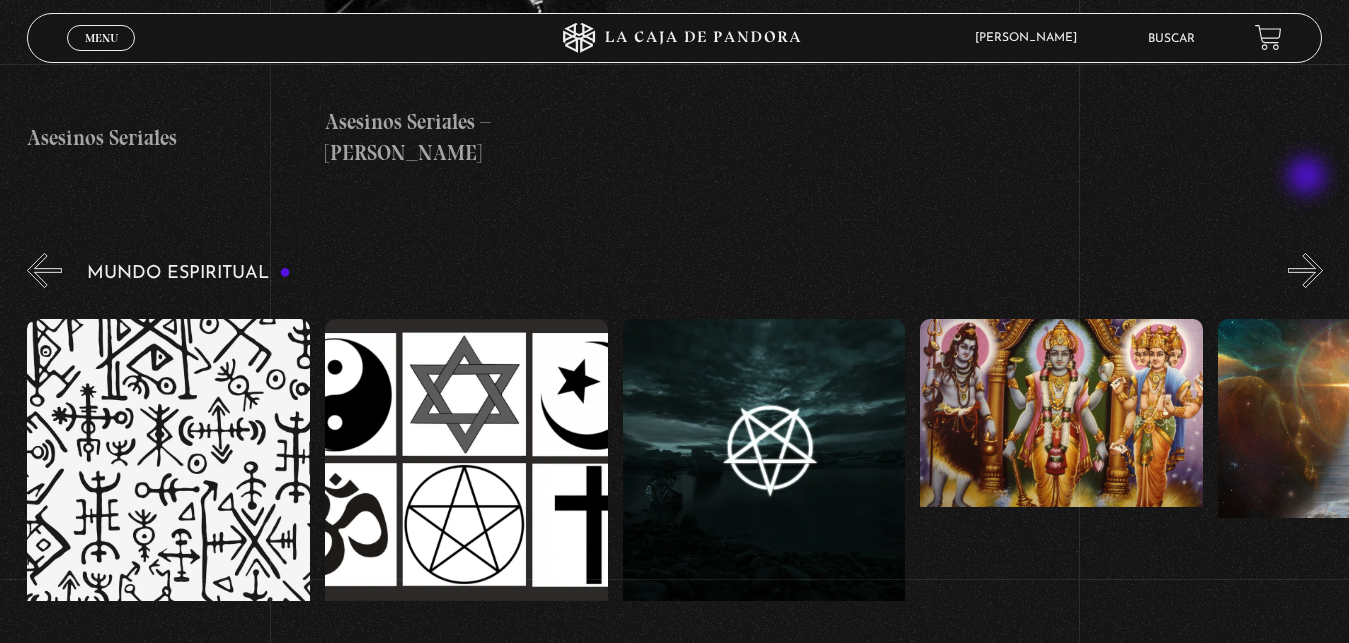 click on "»" at bounding box center (1305, 270) 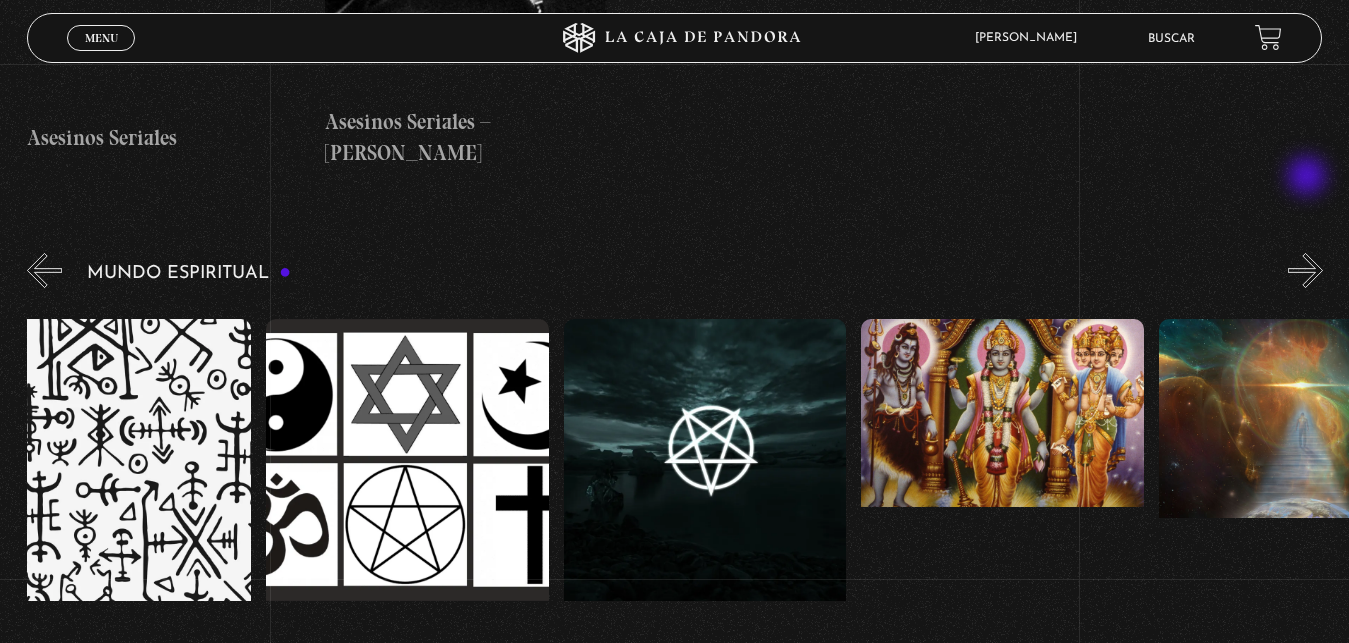 scroll, scrollTop: 0, scrollLeft: 4612, axis: horizontal 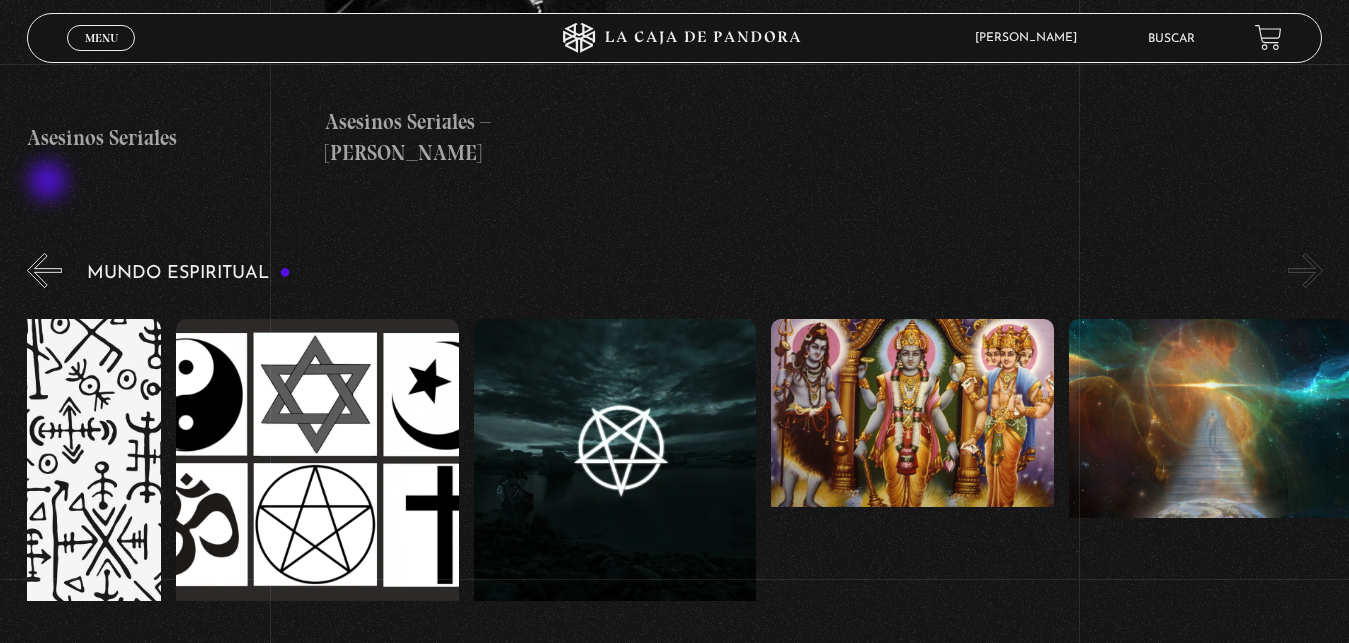 click on "«" at bounding box center [44, 270] 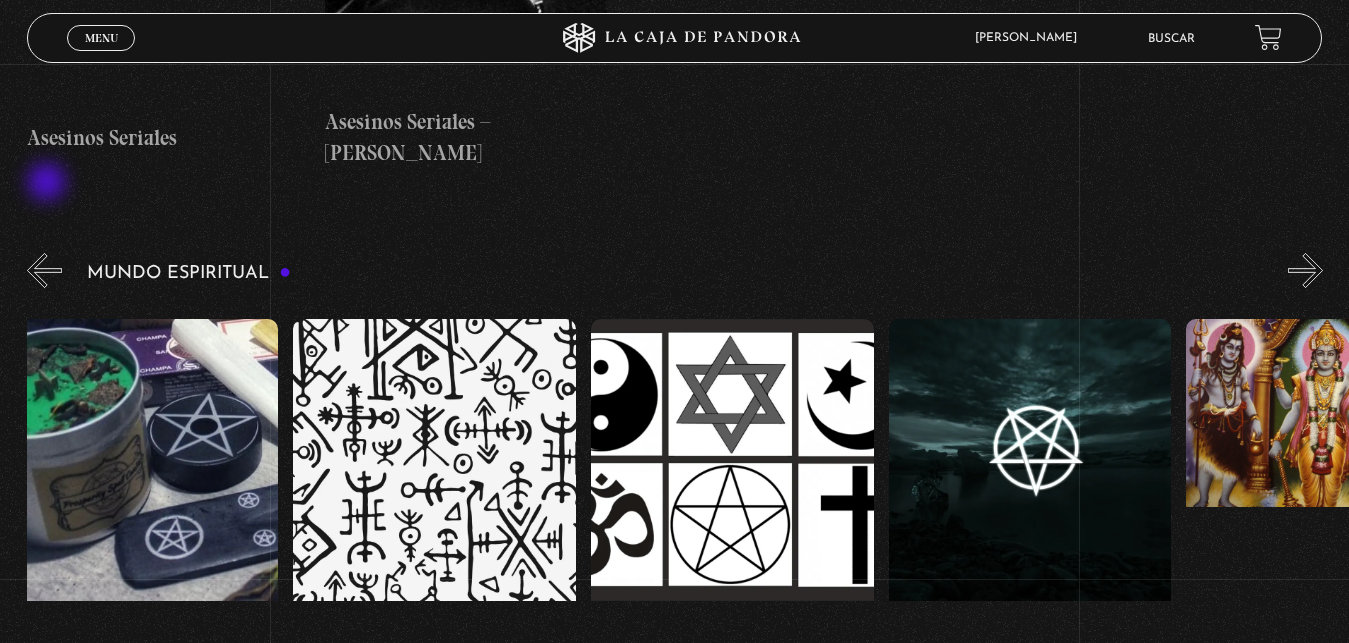 click on "«" at bounding box center [44, 270] 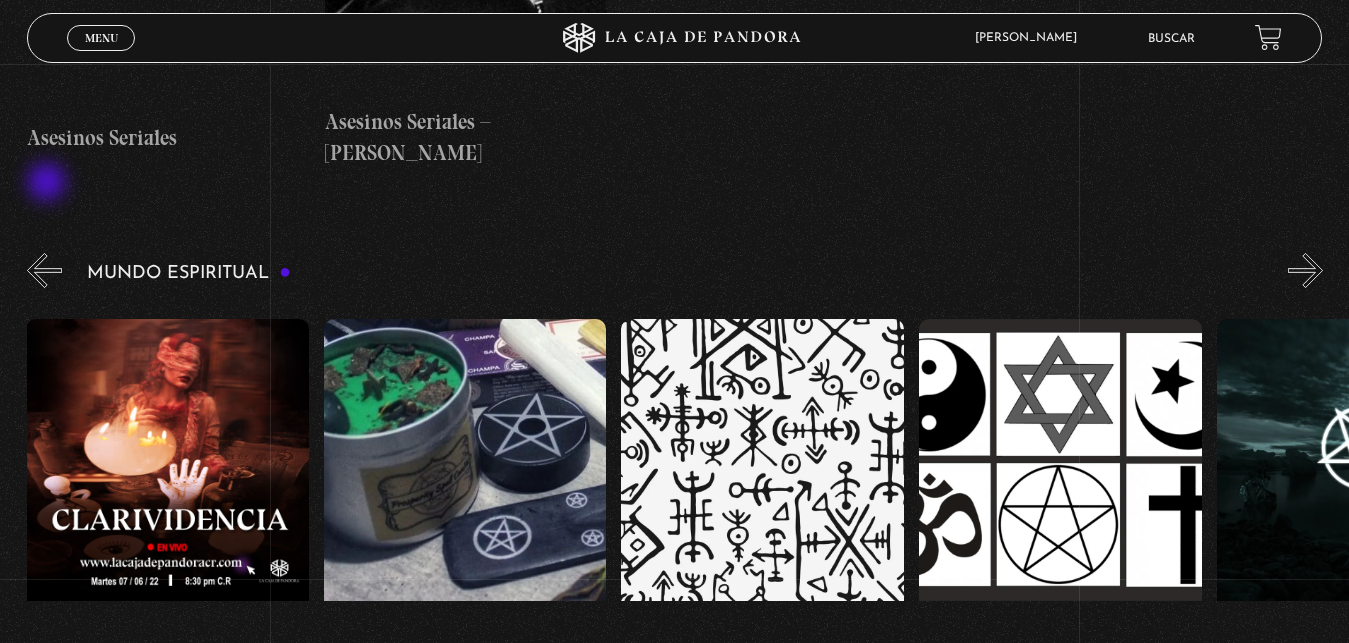click on "«" at bounding box center (44, 270) 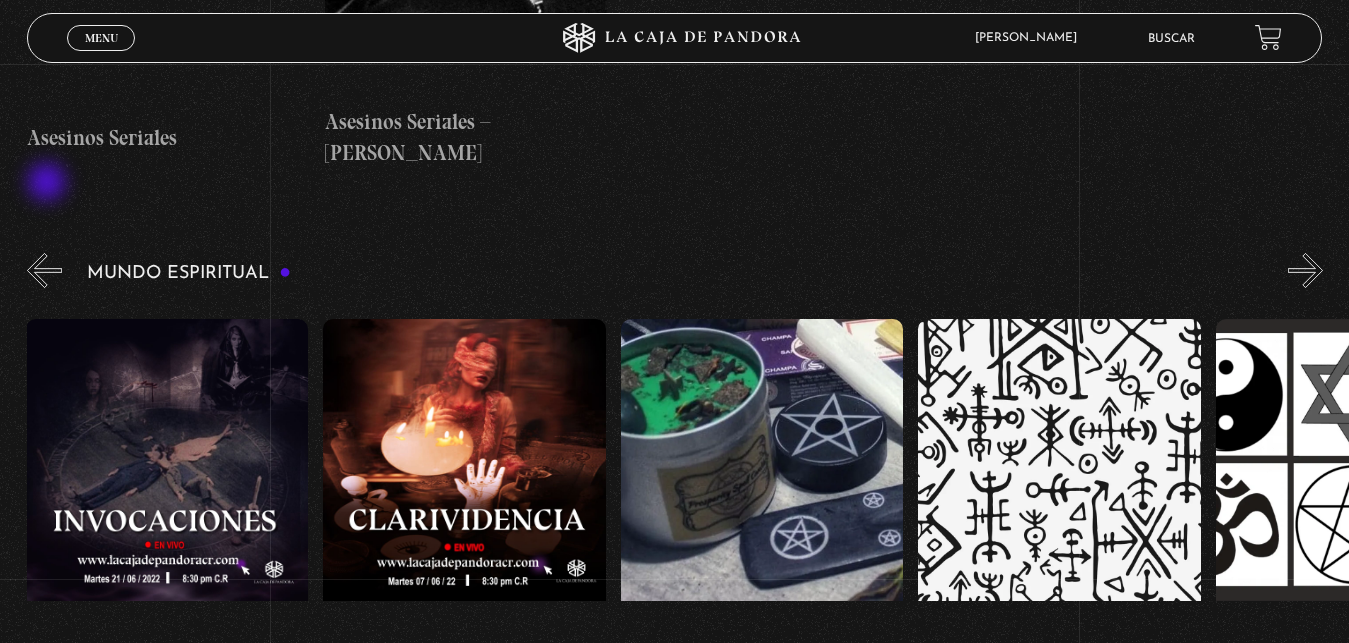 scroll, scrollTop: 0, scrollLeft: 3571, axis: horizontal 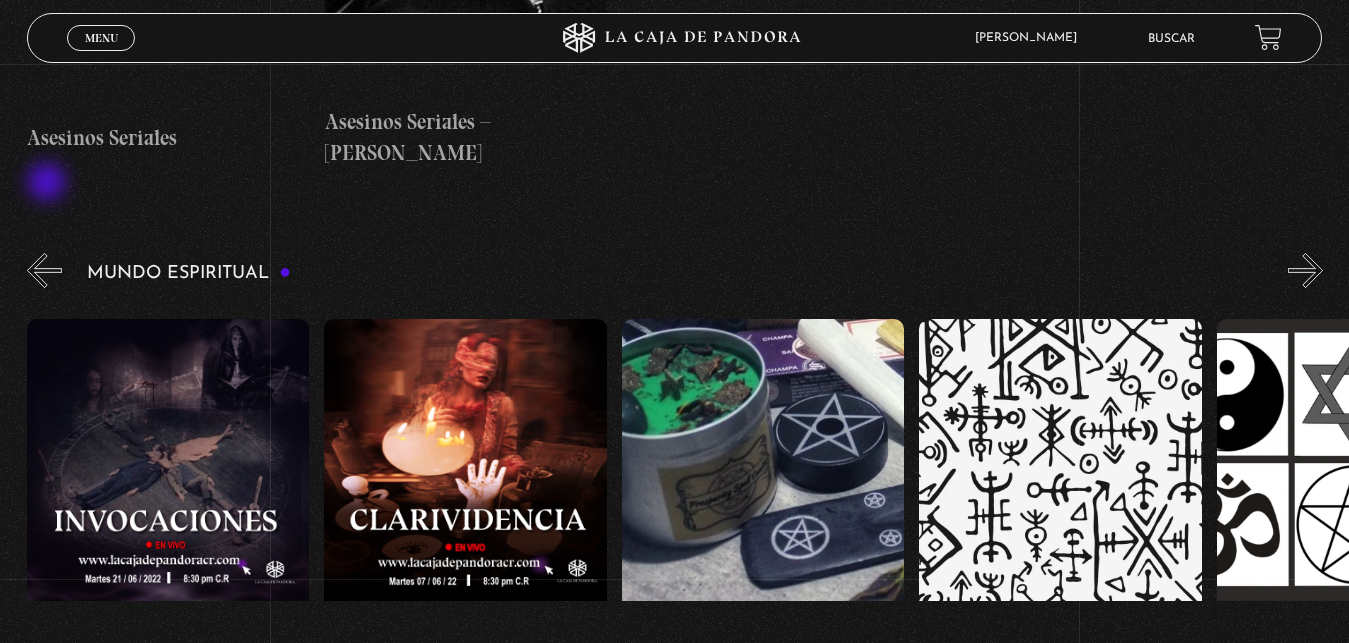 click on "«" at bounding box center (44, 270) 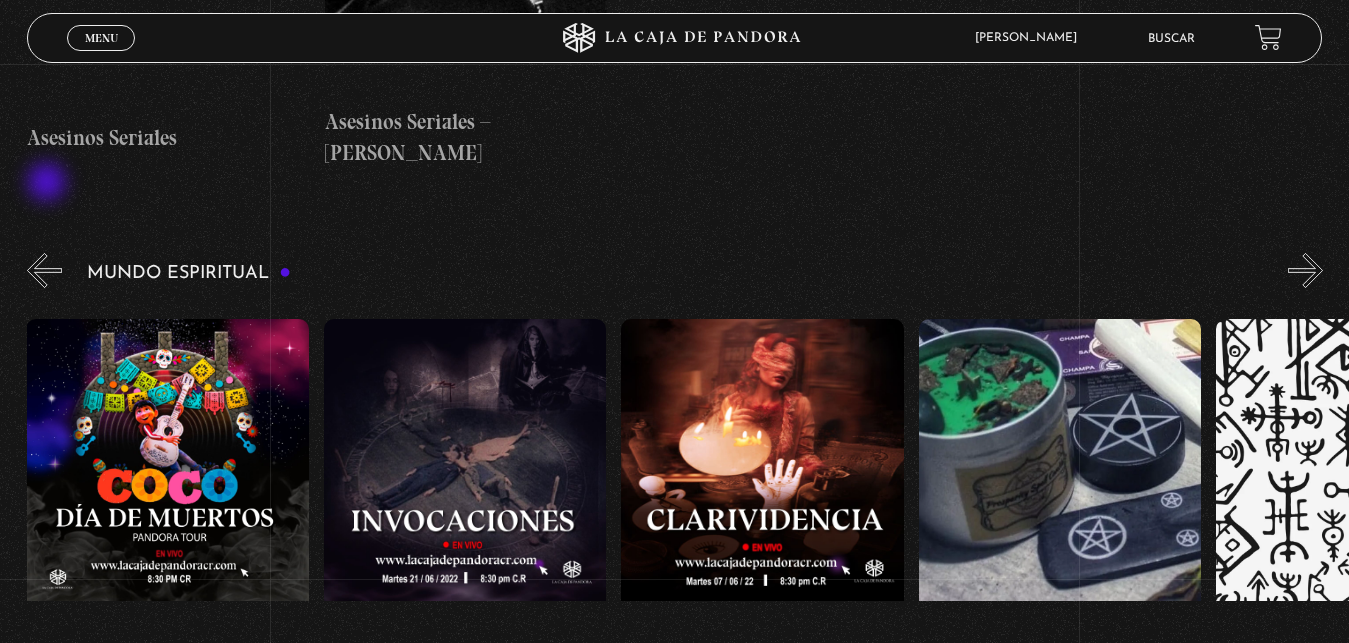 scroll, scrollTop: 0, scrollLeft: 3273, axis: horizontal 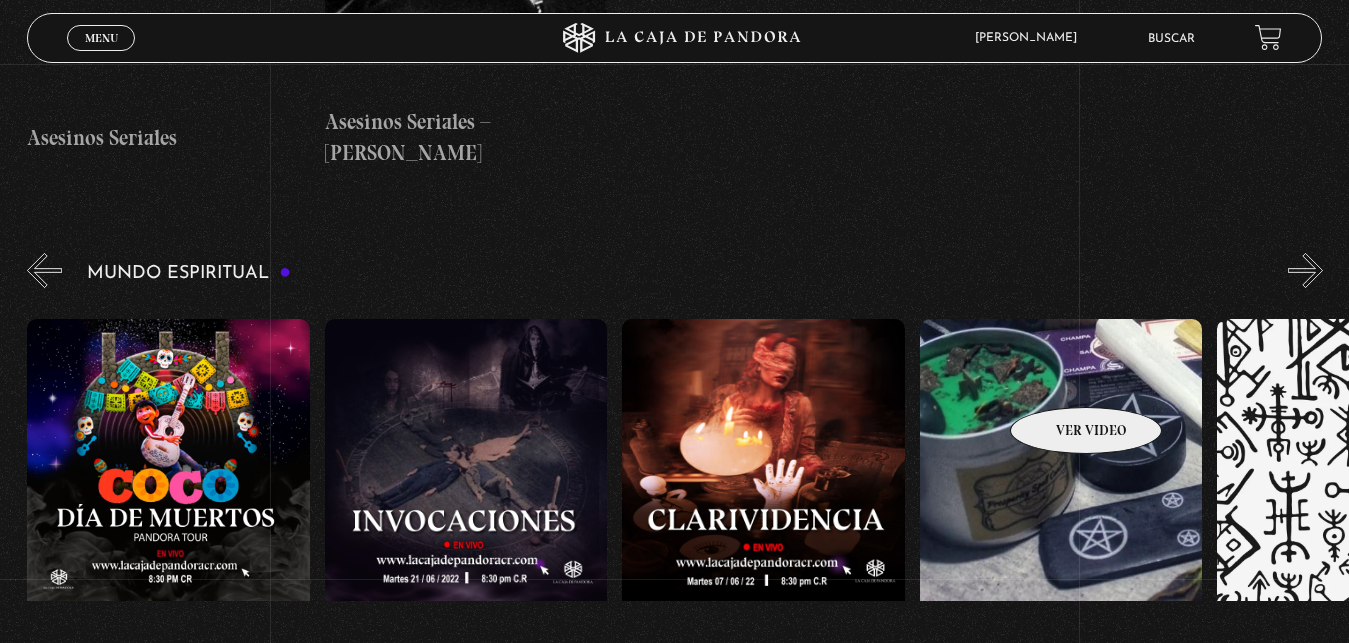 click at bounding box center [1061, 499] 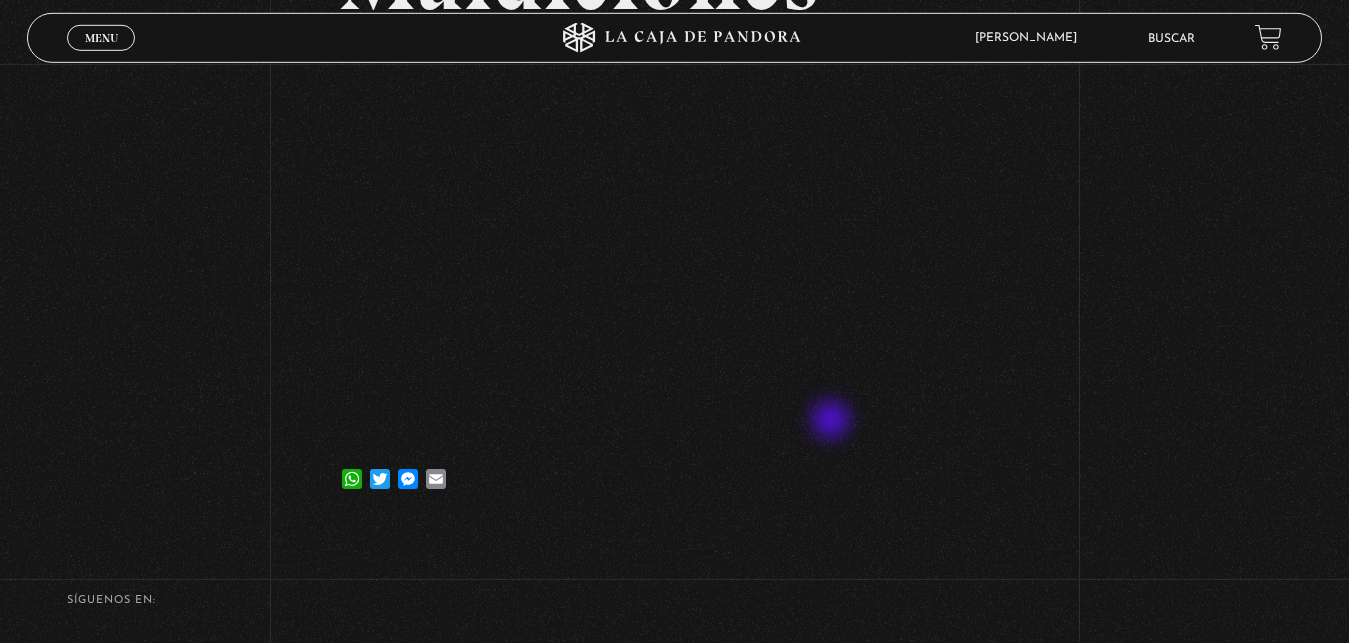 scroll, scrollTop: 98, scrollLeft: 0, axis: vertical 